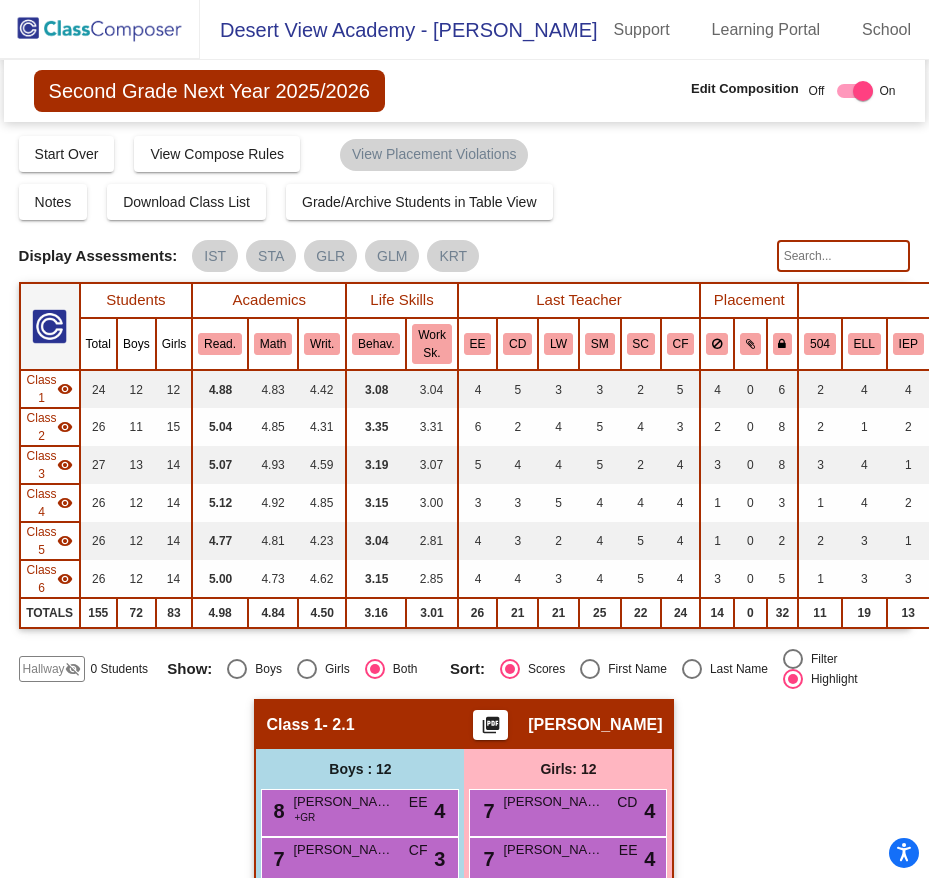 scroll, scrollTop: 0, scrollLeft: 0, axis: both 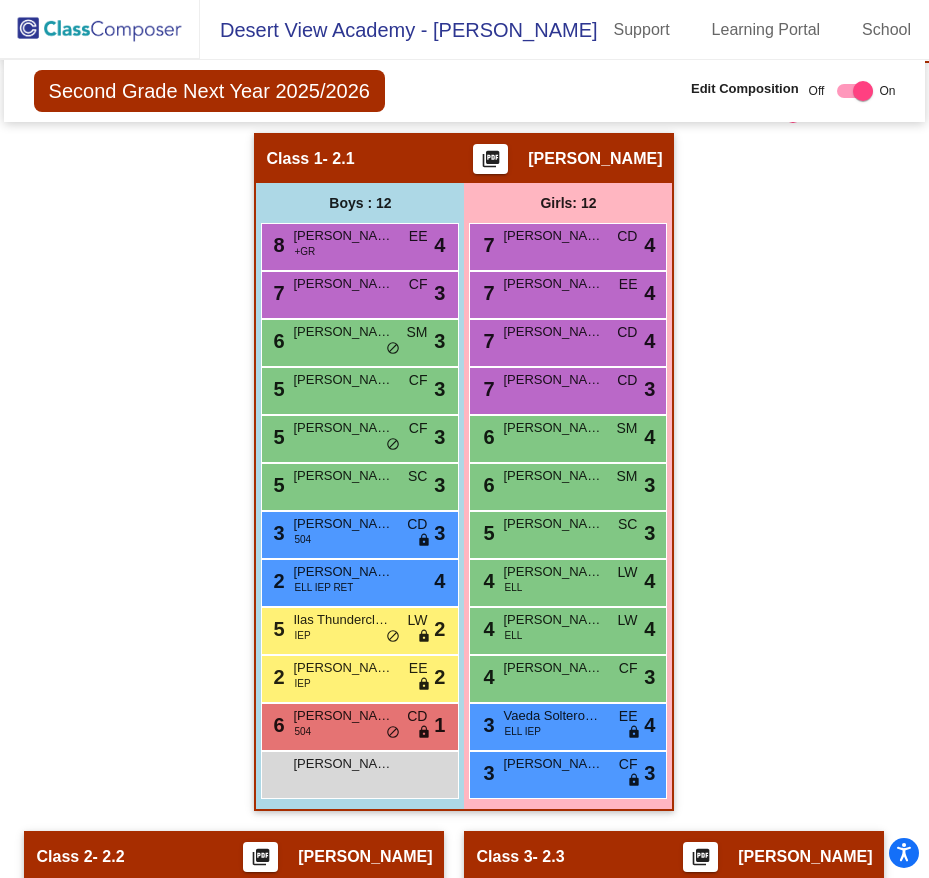click 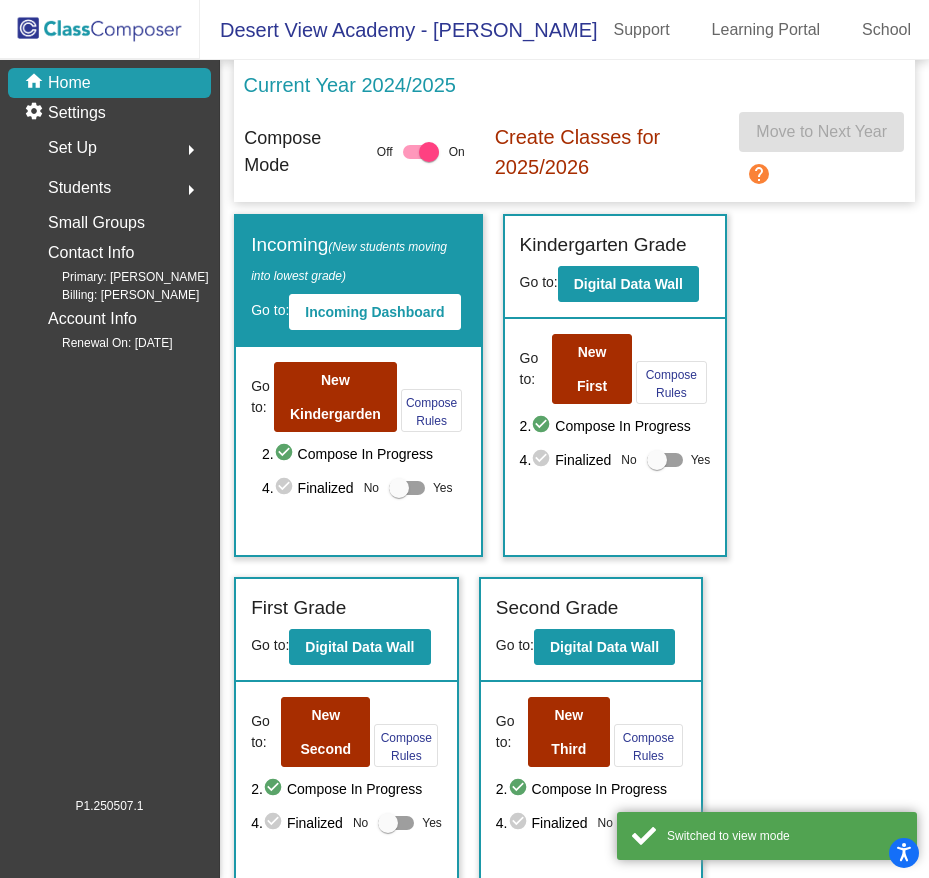 scroll, scrollTop: 300, scrollLeft: 0, axis: vertical 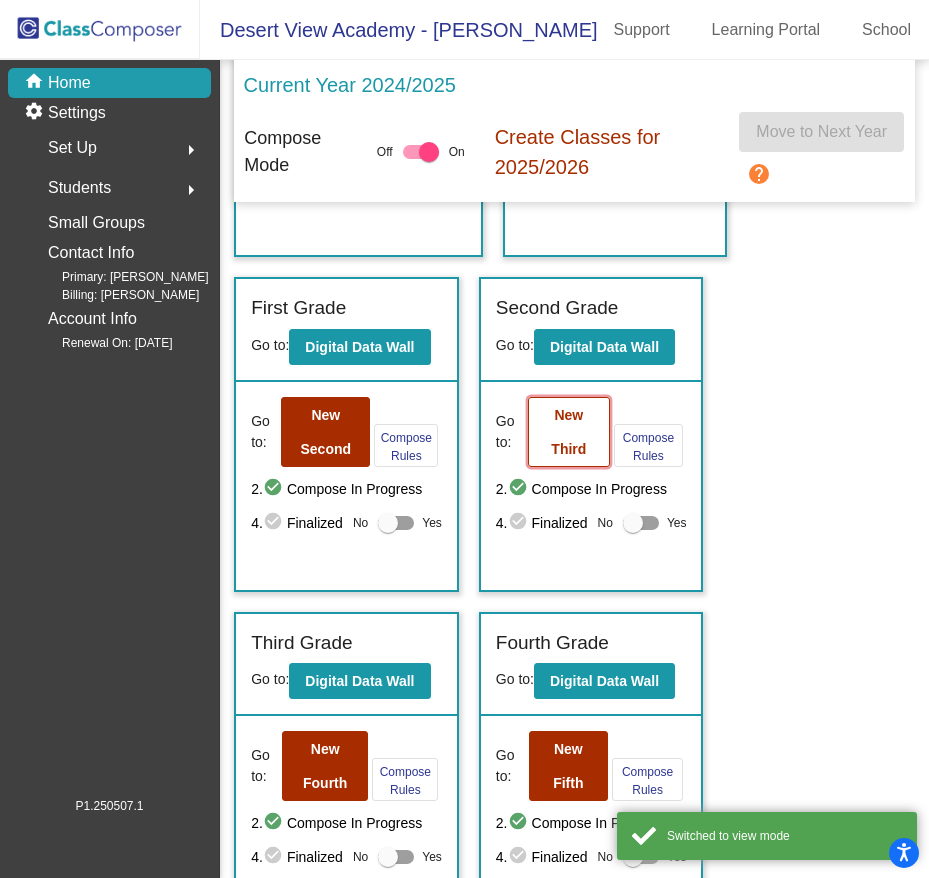 click on "New Third" 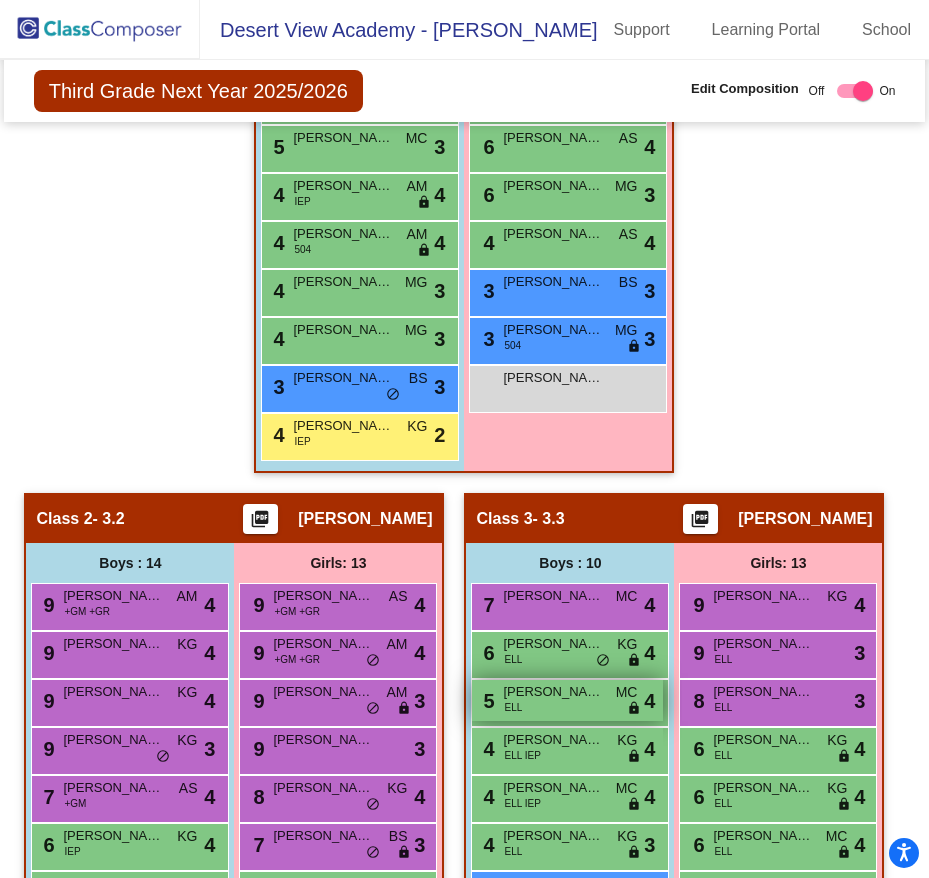 scroll, scrollTop: 1200, scrollLeft: 0, axis: vertical 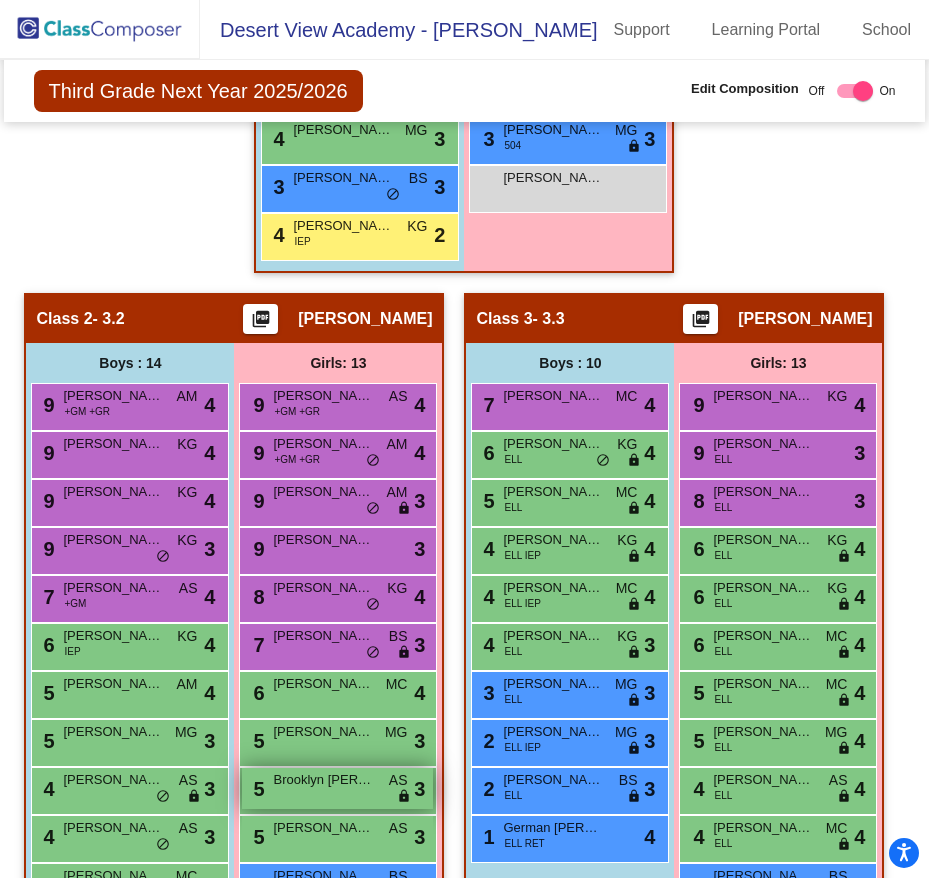 click on "5 Brooklyn [PERSON_NAME] AS lock do_not_disturb_alt 3" at bounding box center (337, 788) 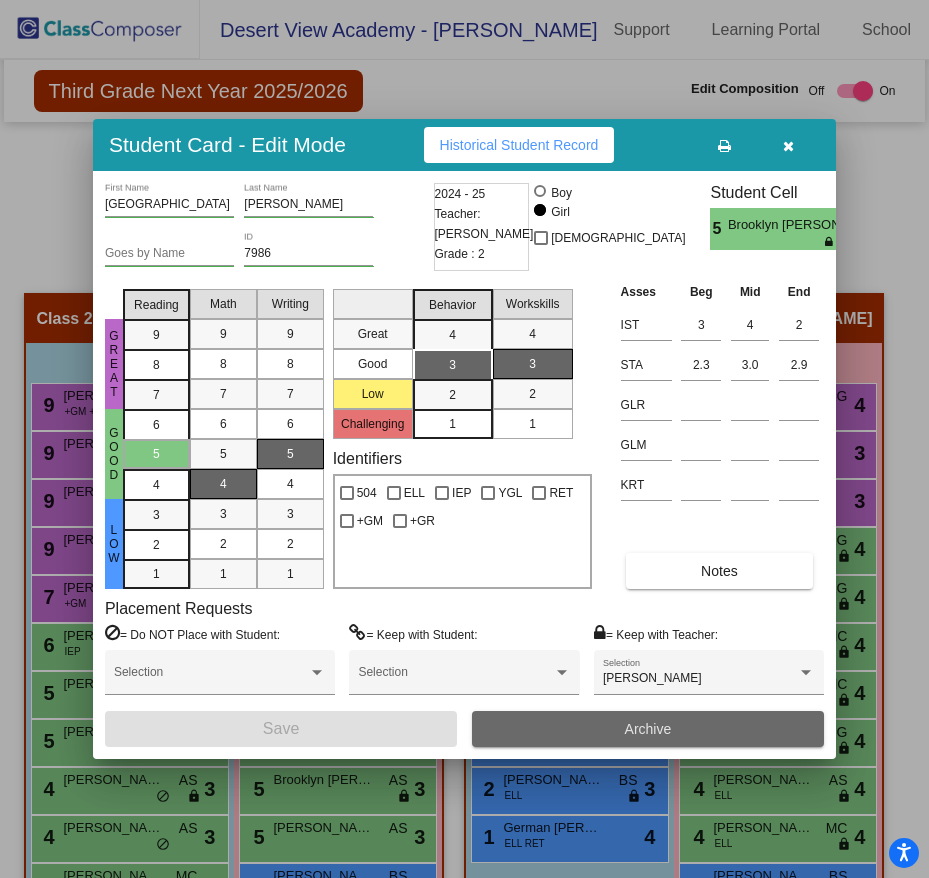 click on "Archive" at bounding box center [648, 729] 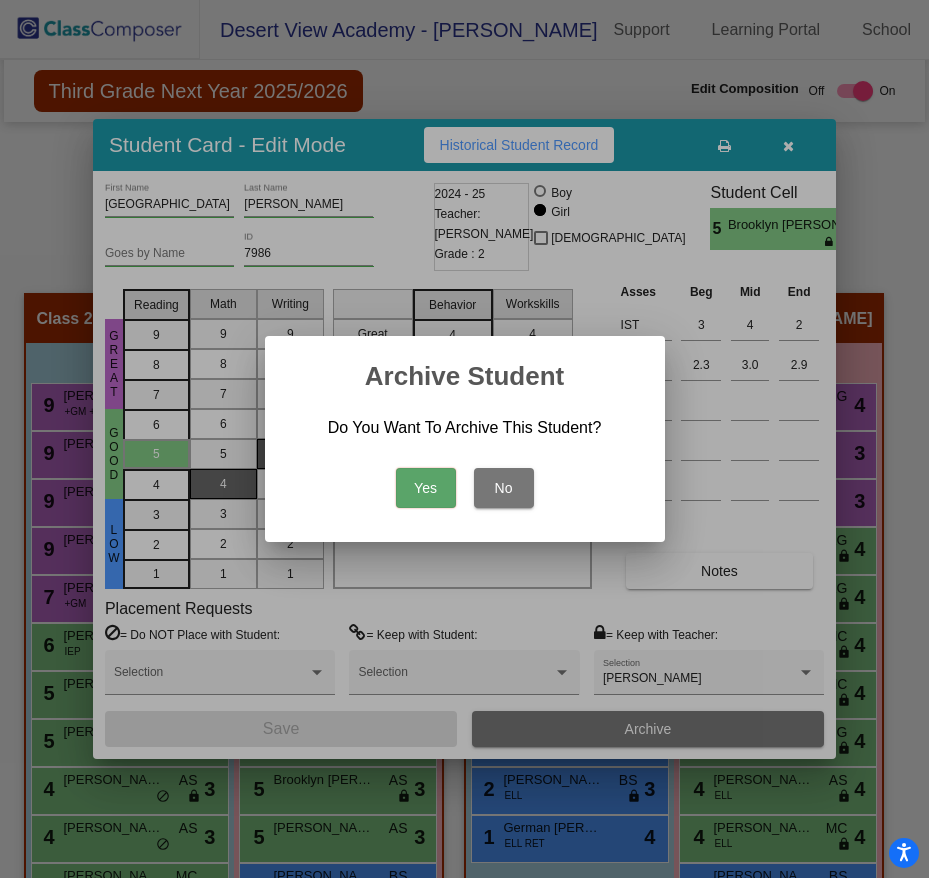 click on "Yes" at bounding box center [426, 488] 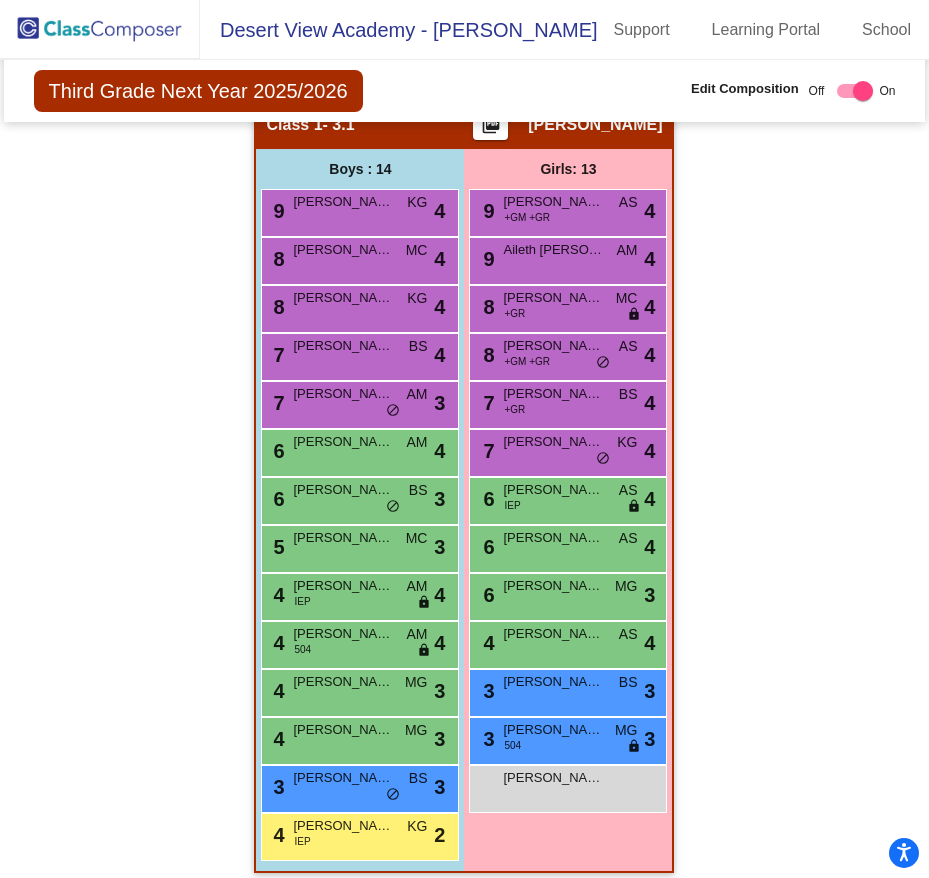 scroll, scrollTop: 0, scrollLeft: 0, axis: both 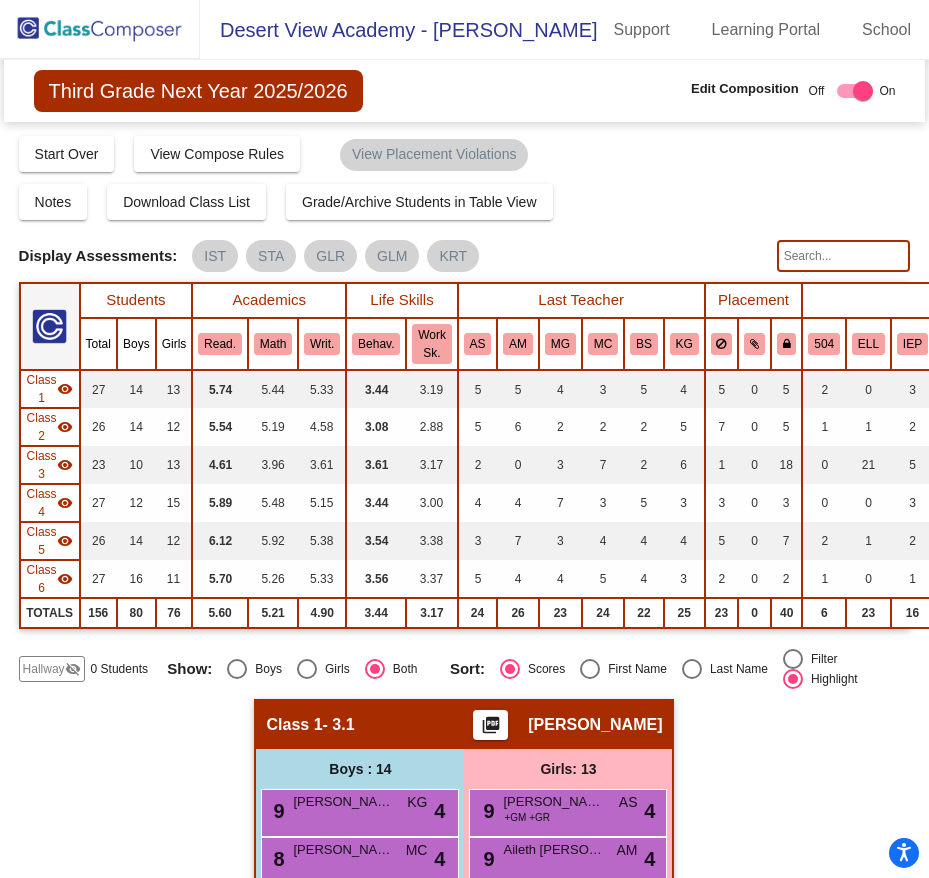 click 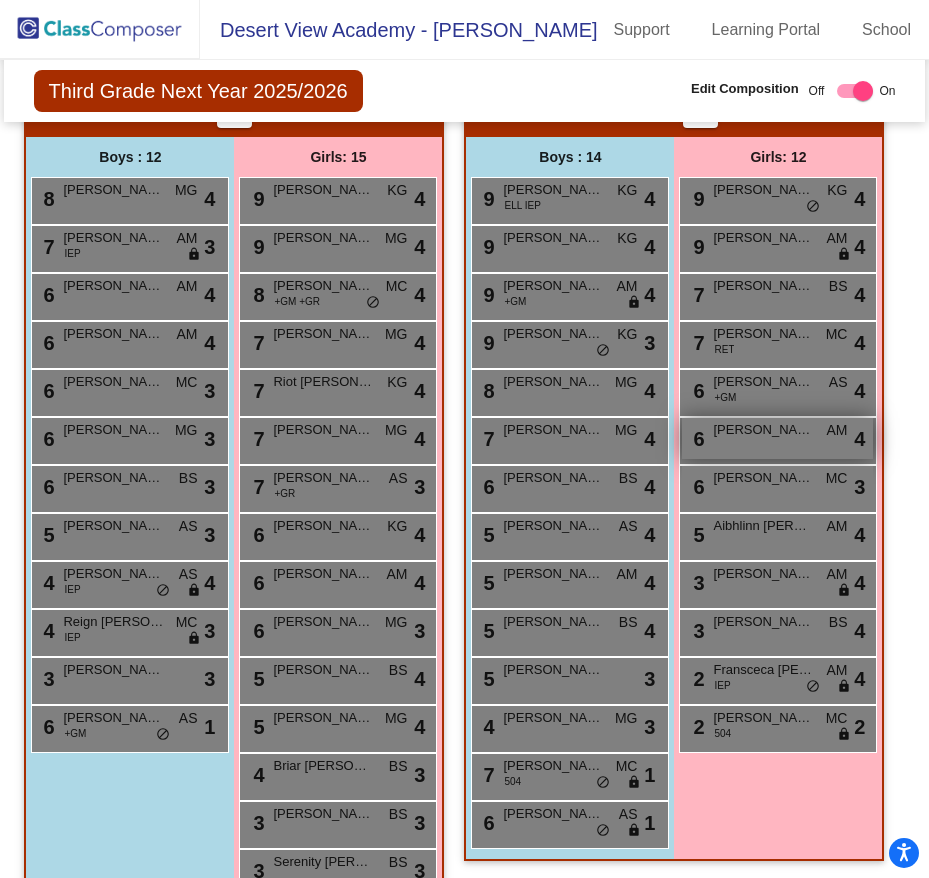 scroll, scrollTop: 1900, scrollLeft: 0, axis: vertical 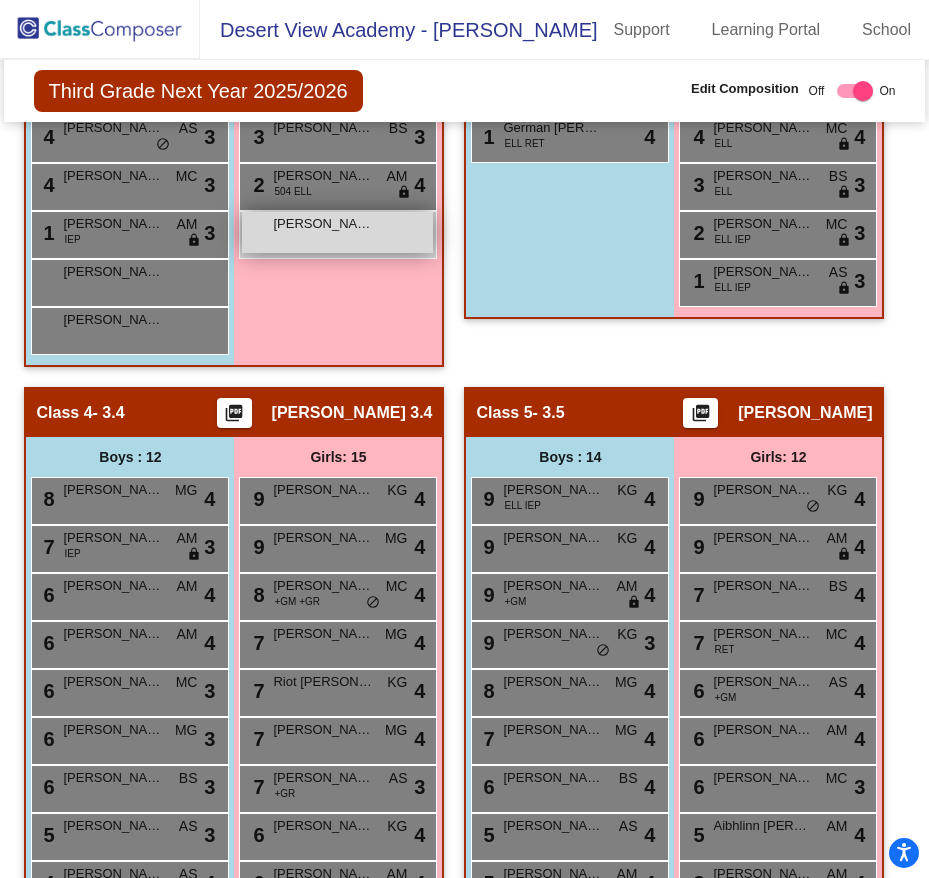 type on "[PERSON_NAME]" 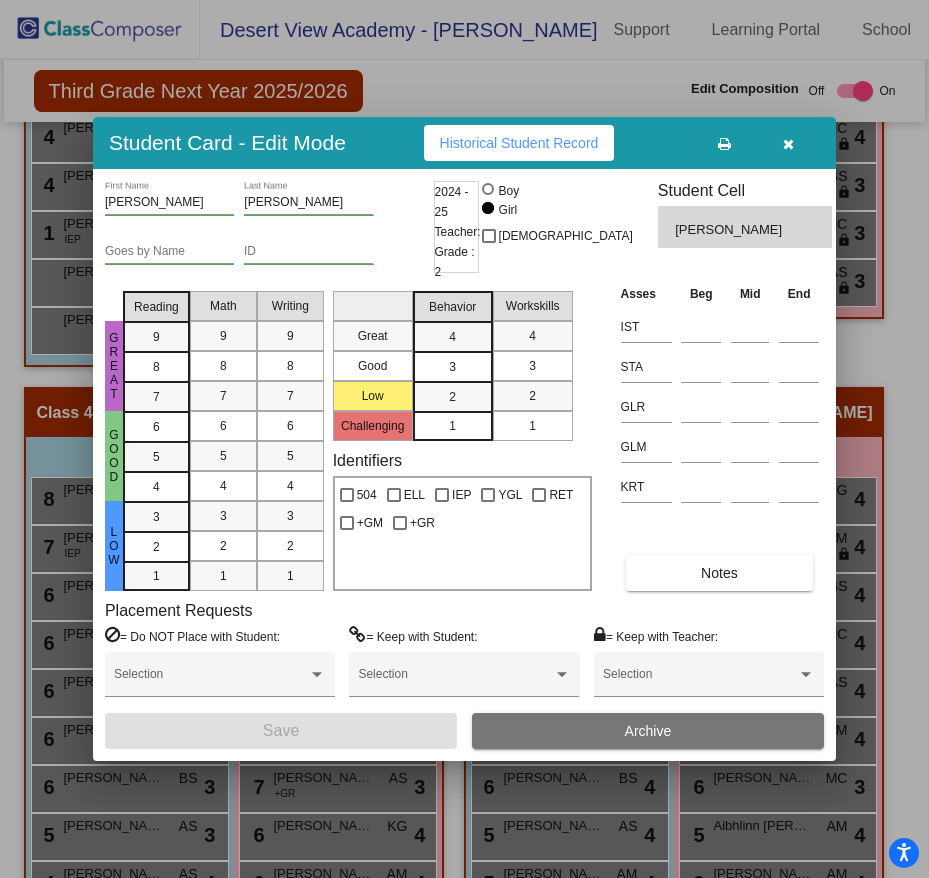 click on "Archive" at bounding box center (648, 731) 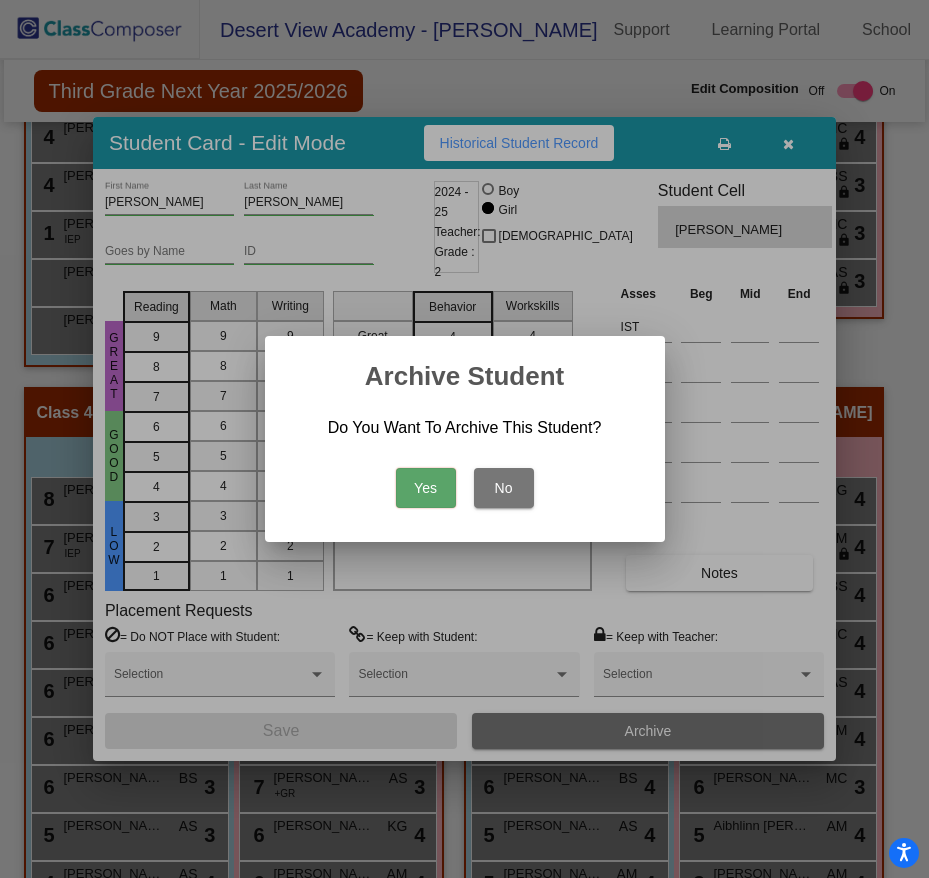 click on "Yes" at bounding box center (426, 488) 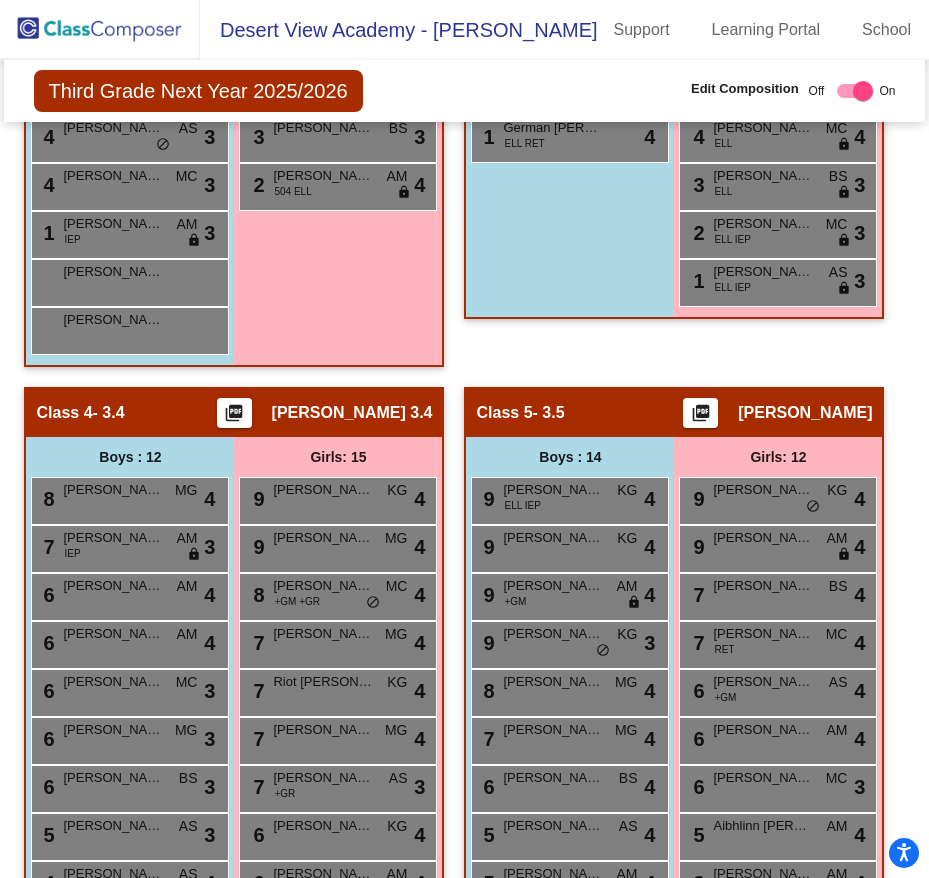 click 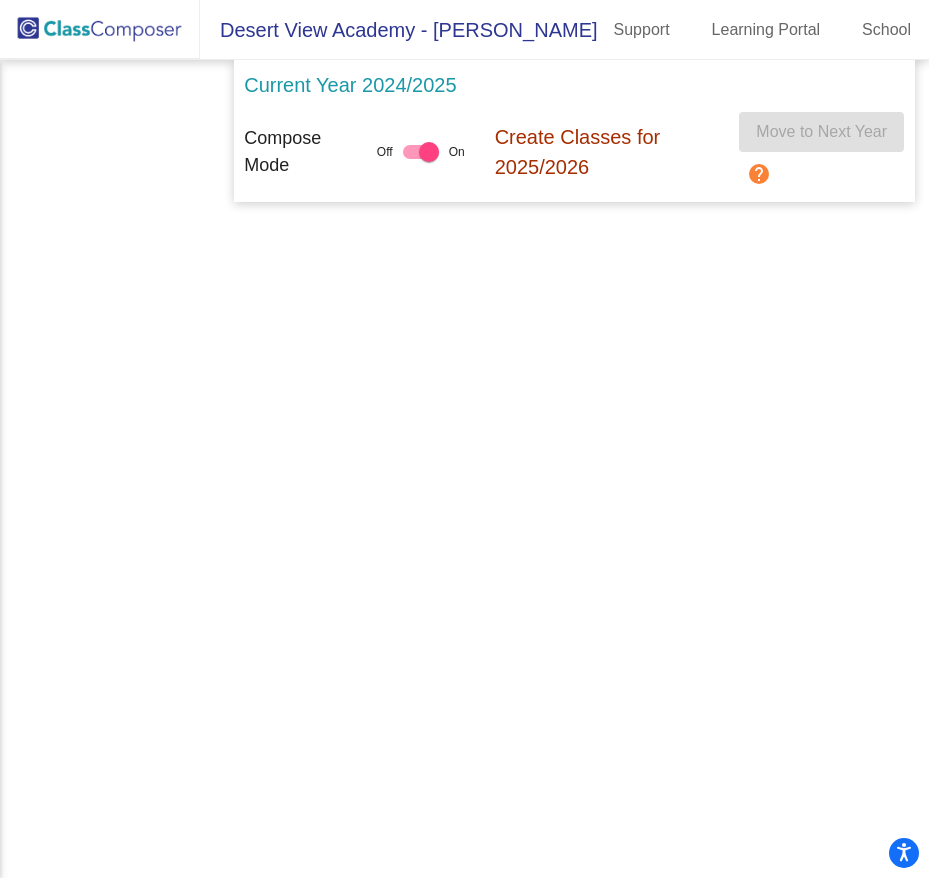 scroll, scrollTop: 0, scrollLeft: 0, axis: both 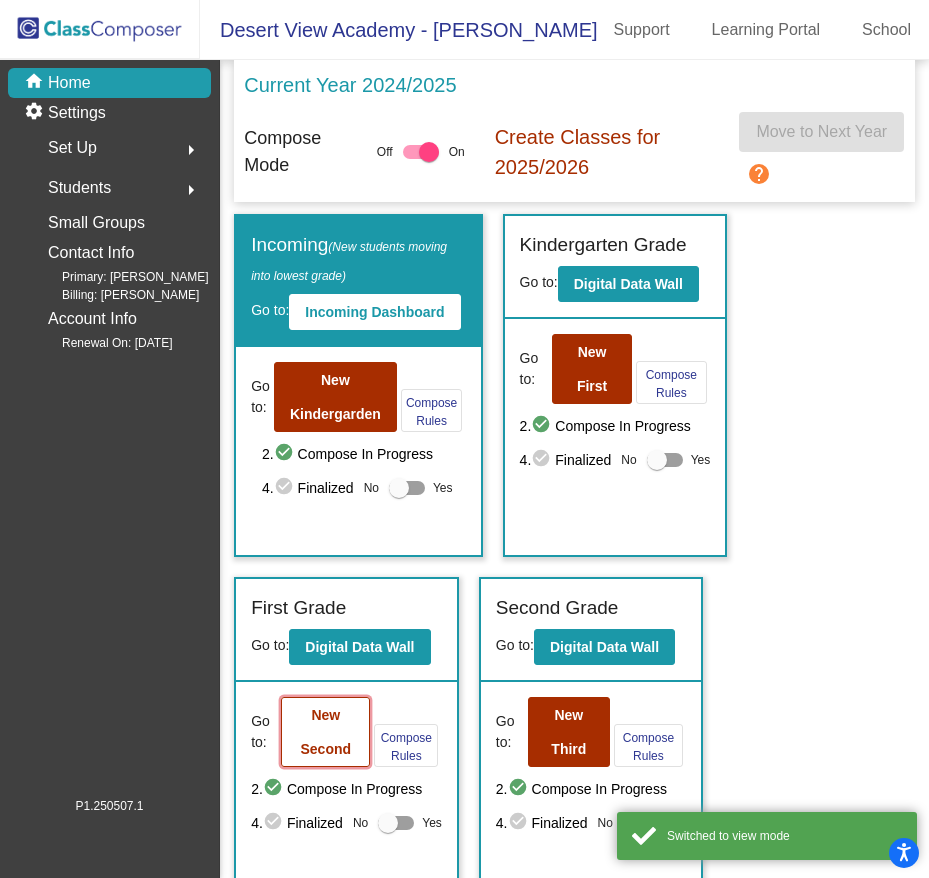 click on "New Second" 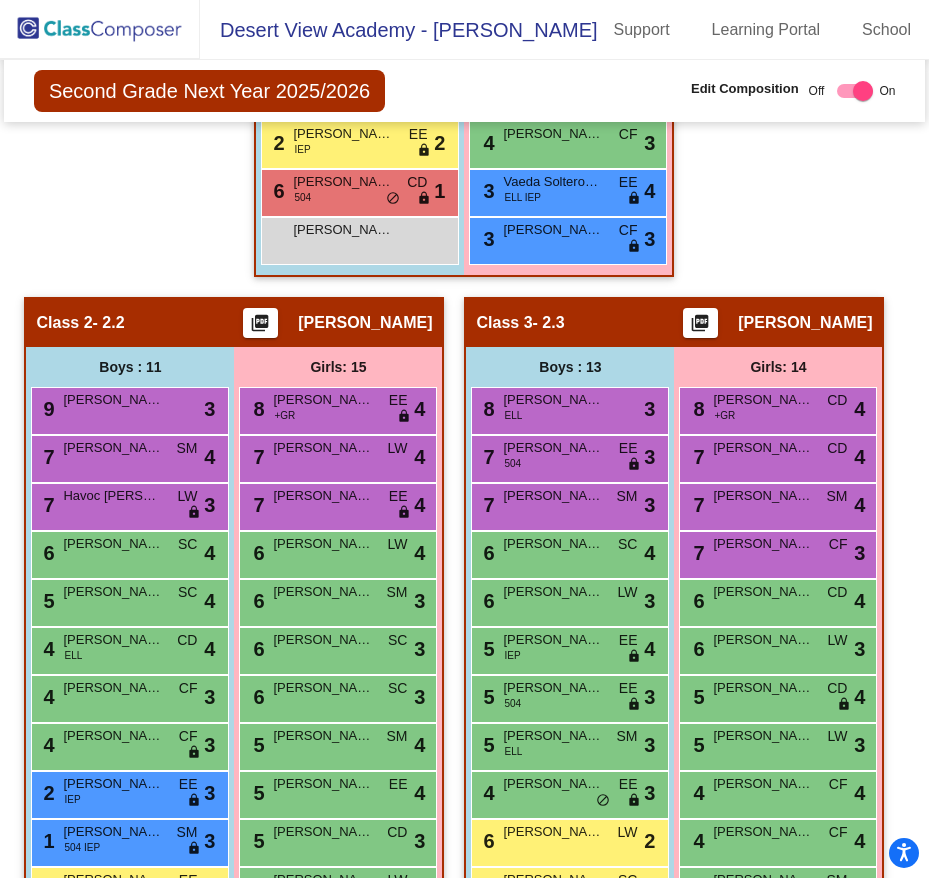 scroll, scrollTop: 1200, scrollLeft: 0, axis: vertical 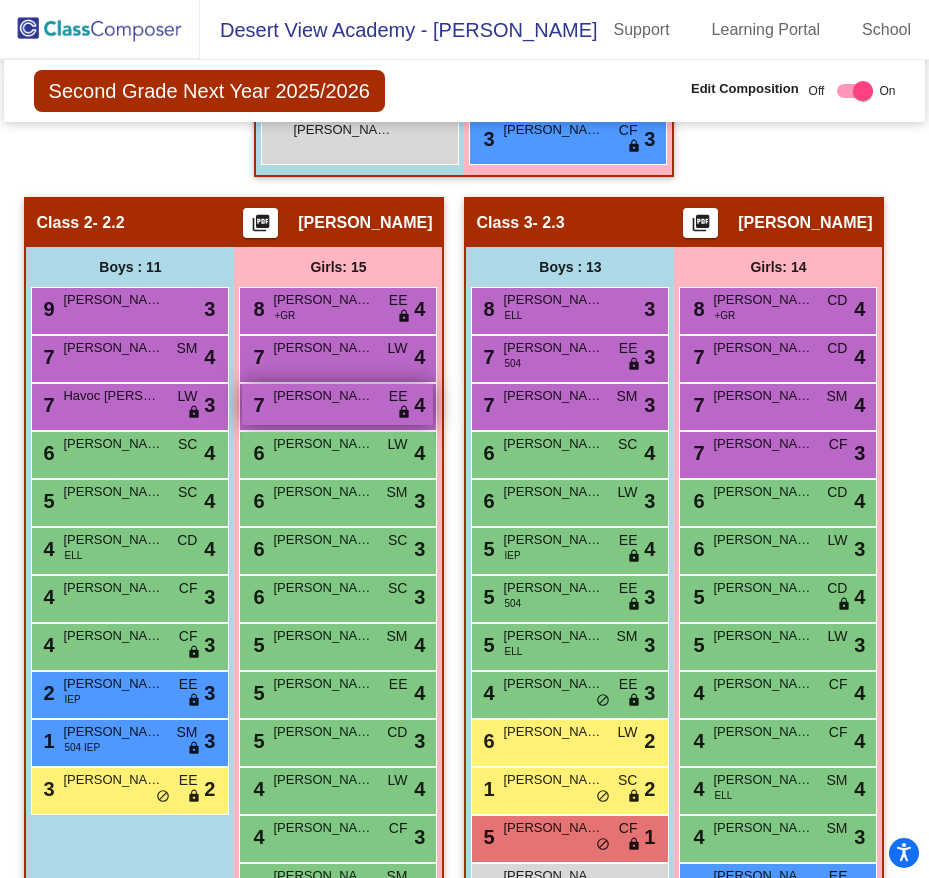click on "7 [PERSON_NAME] EE lock do_not_disturb_alt 4" at bounding box center [337, 404] 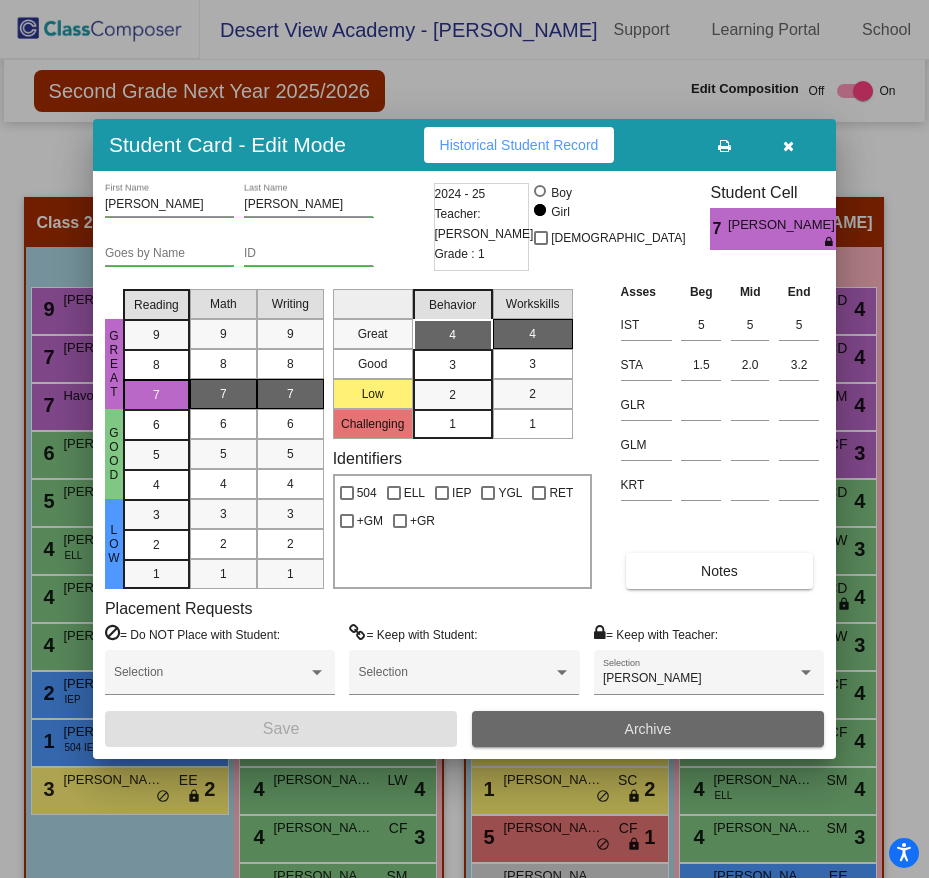 click on "Archive" at bounding box center (648, 729) 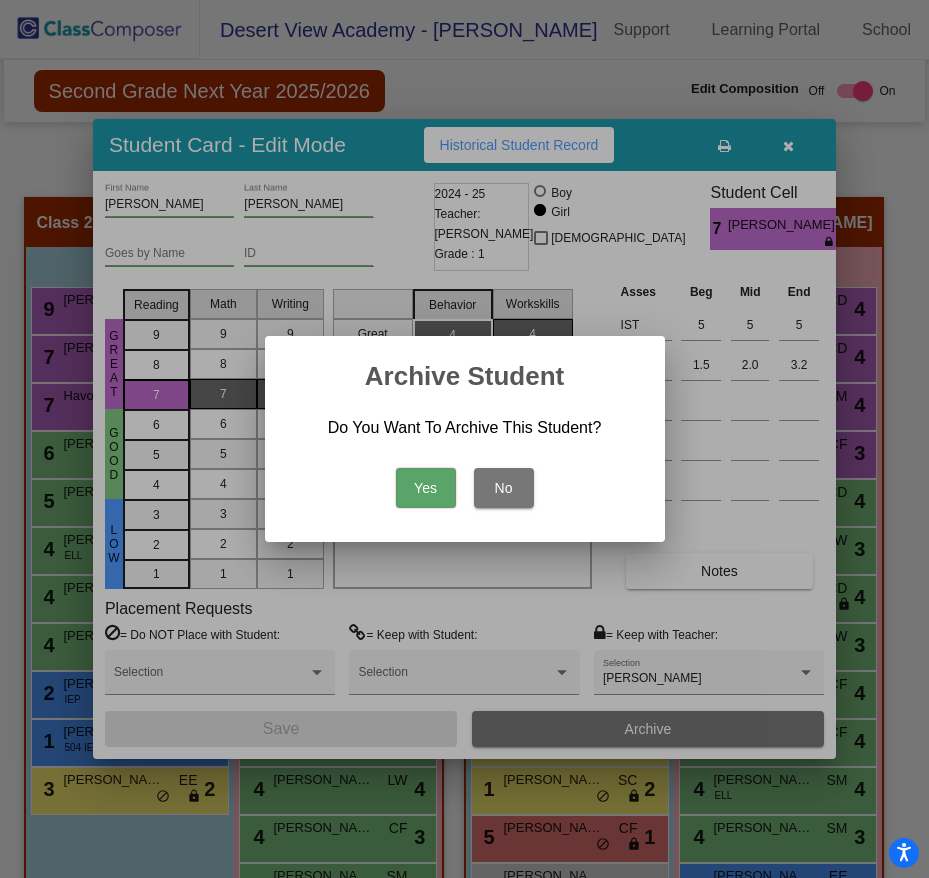 click on "Yes" at bounding box center [426, 488] 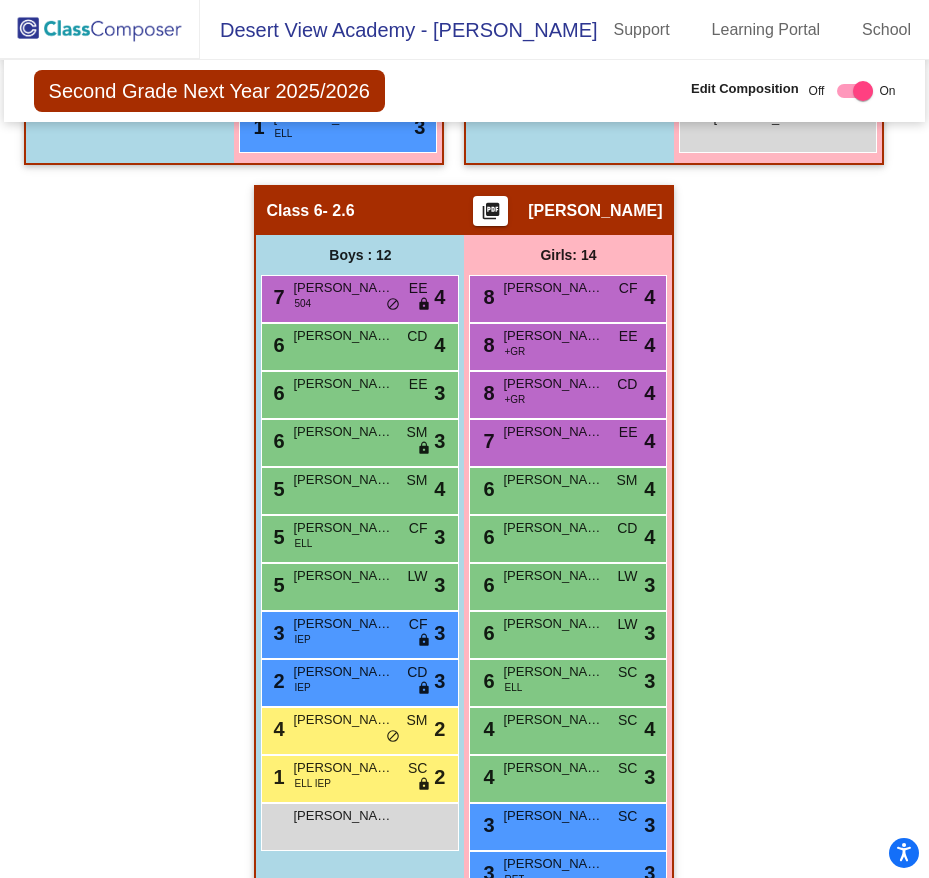 scroll, scrollTop: 2900, scrollLeft: 0, axis: vertical 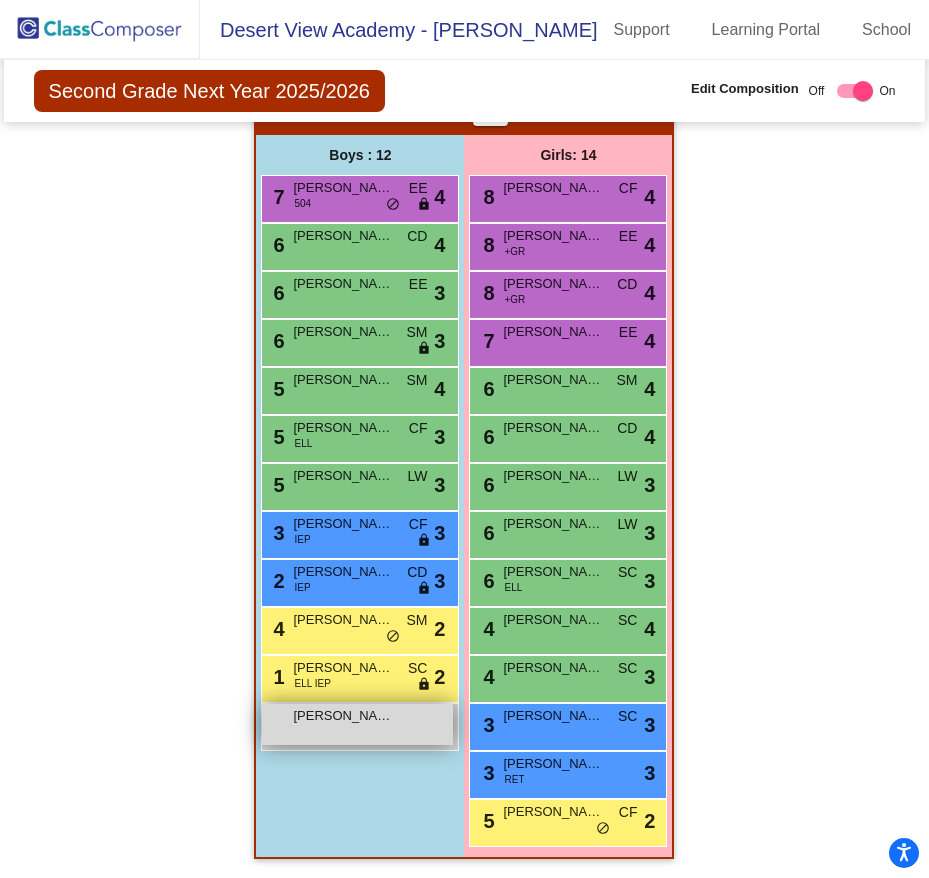 click on "[PERSON_NAME] lock do_not_disturb_alt" at bounding box center (357, 724) 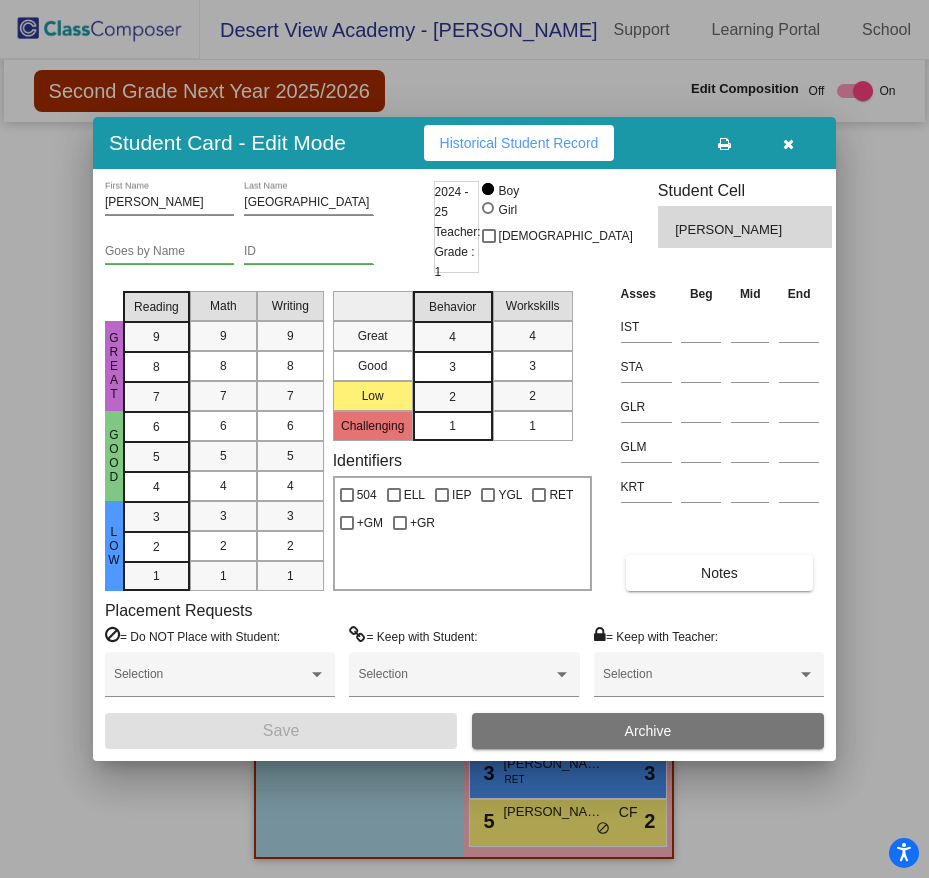 click on "Archive" at bounding box center (648, 731) 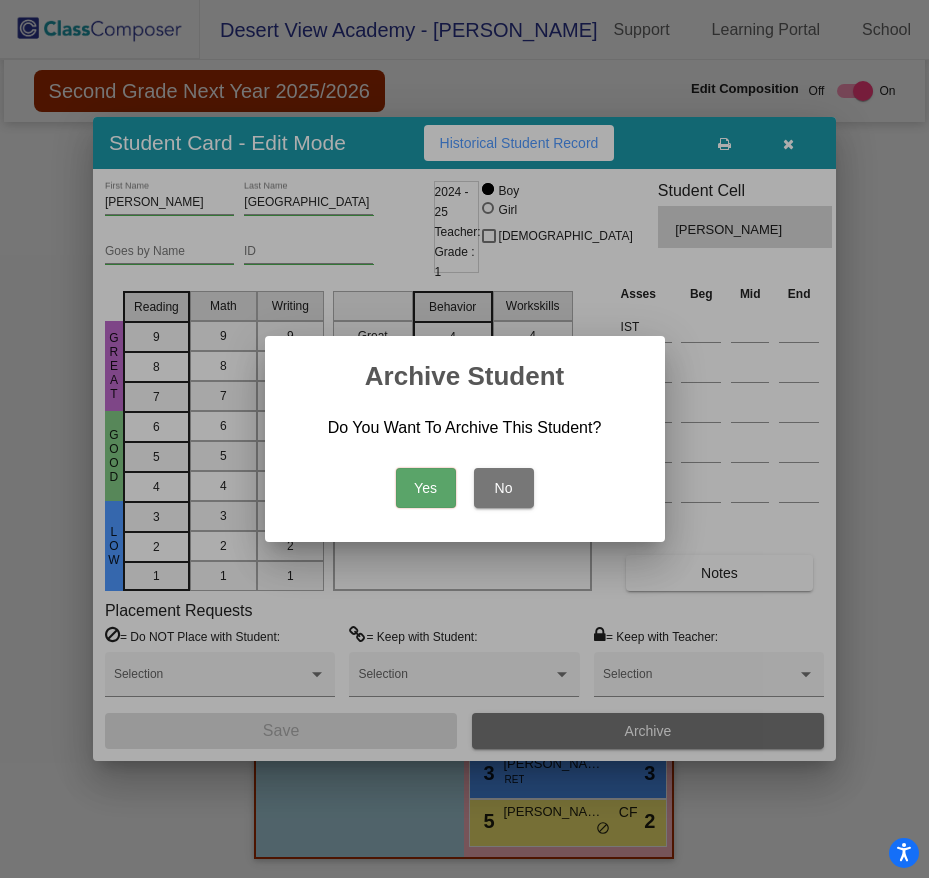 click on "Yes" at bounding box center (426, 488) 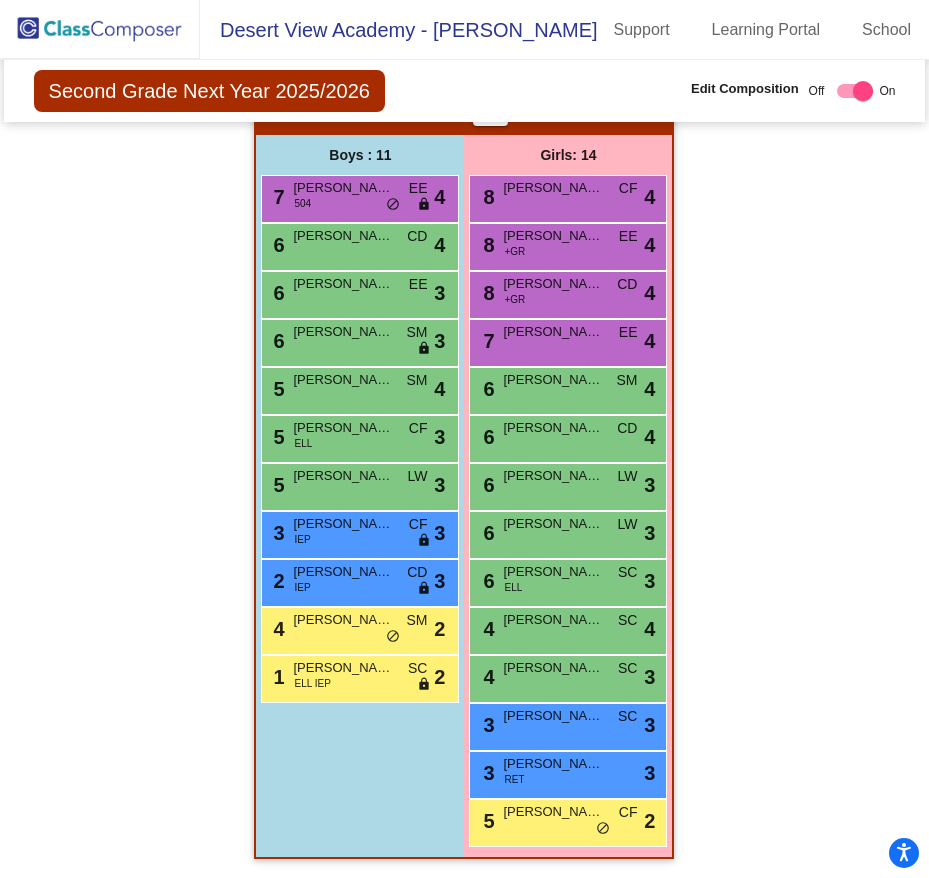 click 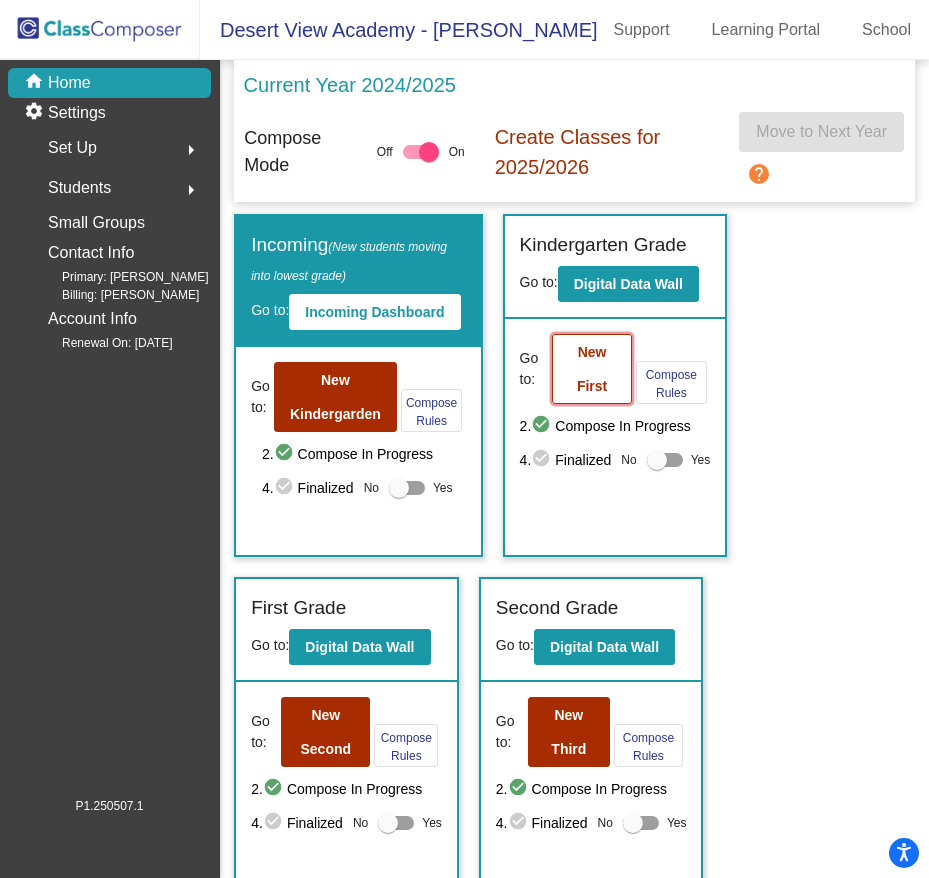 click on "New First" 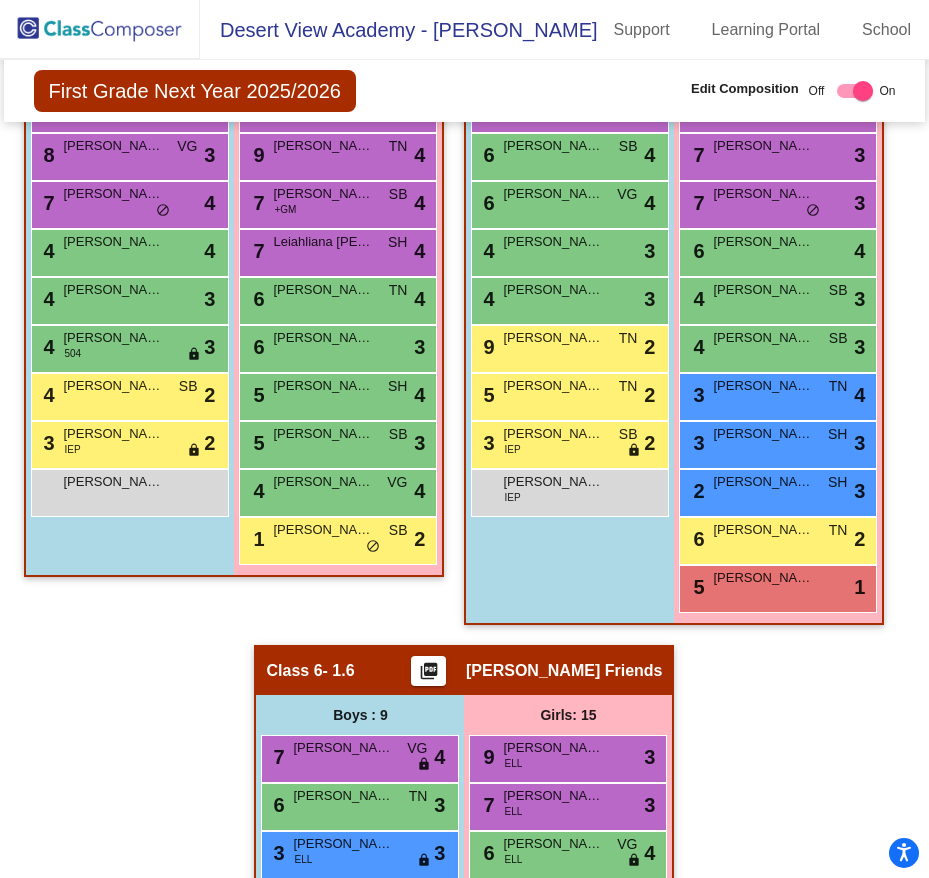scroll, scrollTop: 2500, scrollLeft: 0, axis: vertical 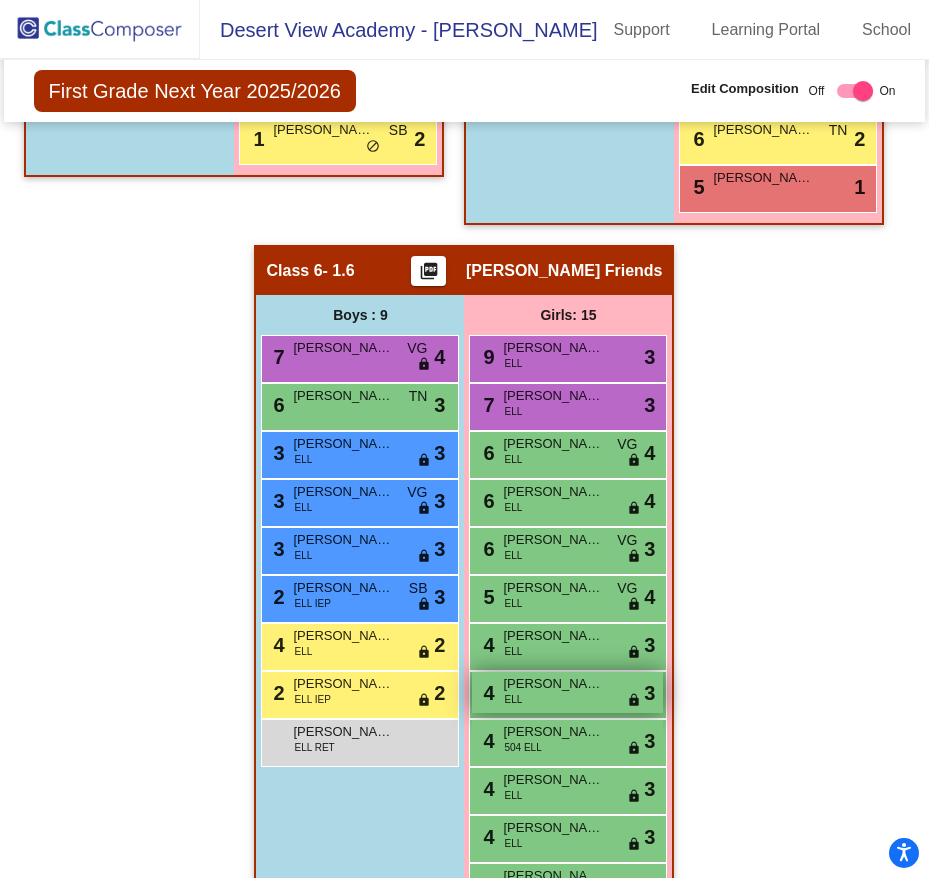click on "4 [PERSON_NAME] ELL lock do_not_disturb_alt 3" at bounding box center [567, 692] 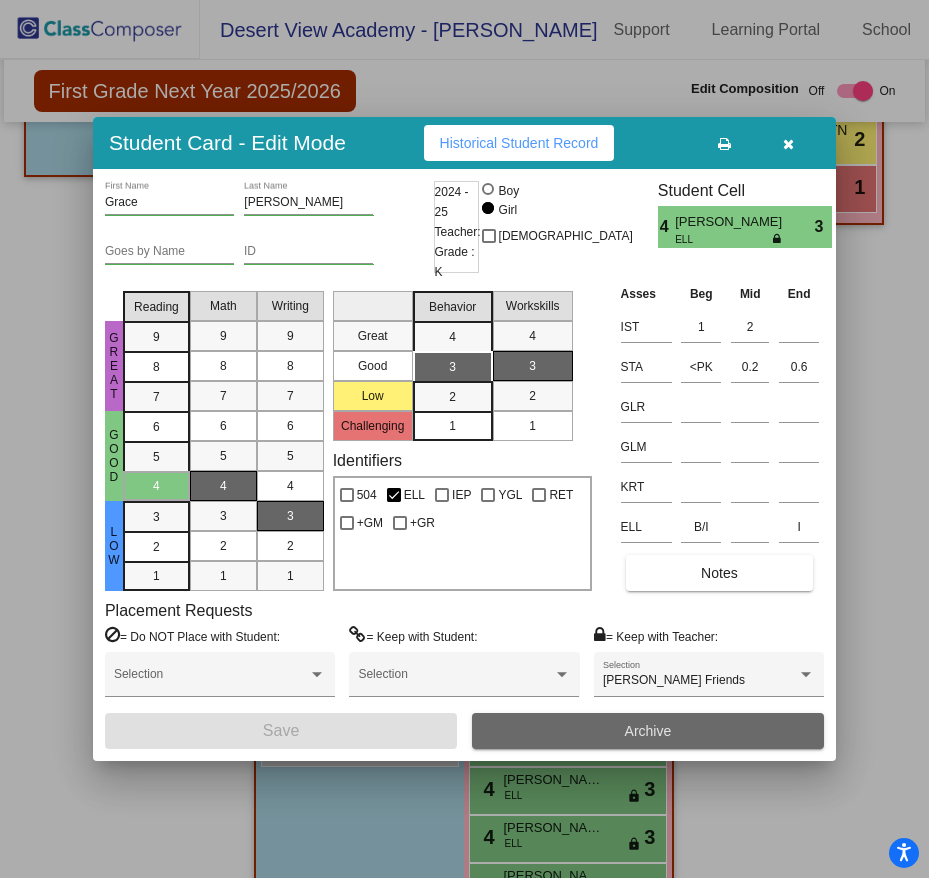 click on "Archive" at bounding box center [648, 731] 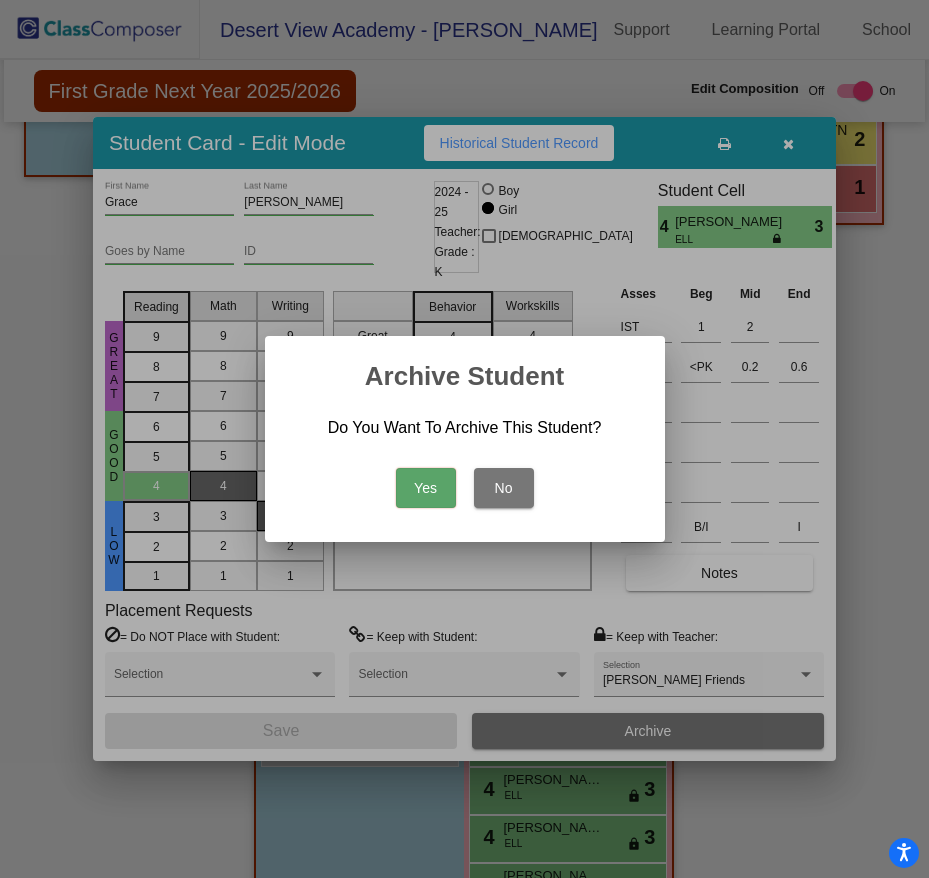 click on "Yes" at bounding box center [426, 488] 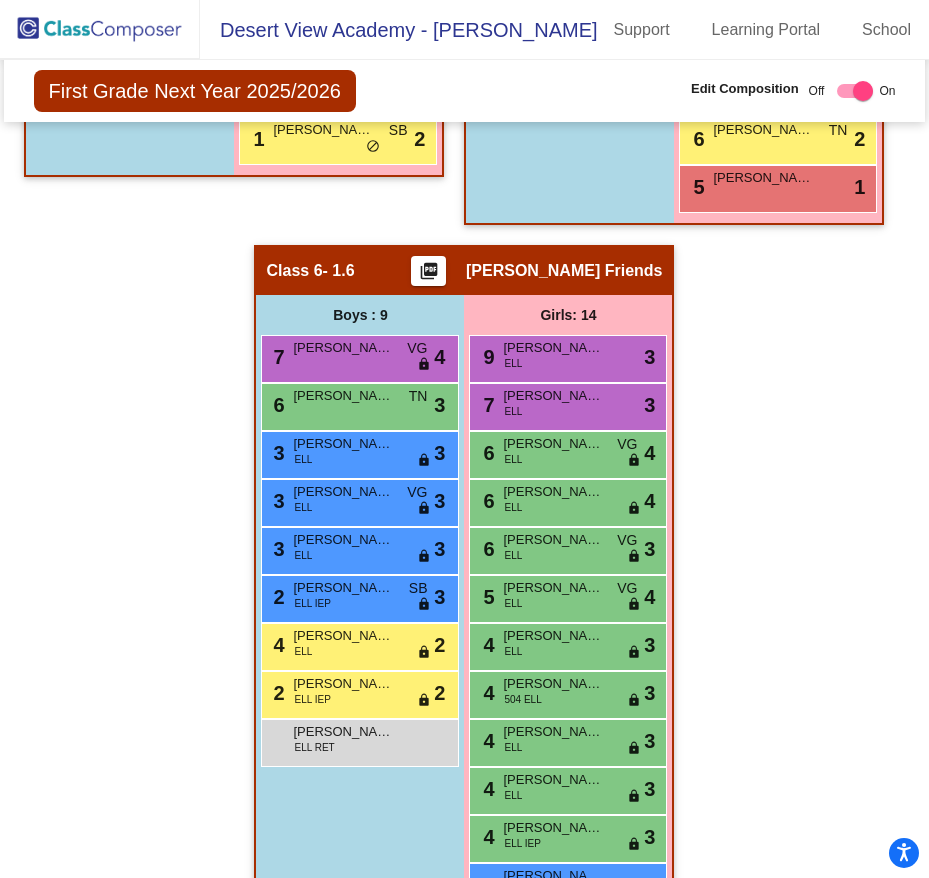 click 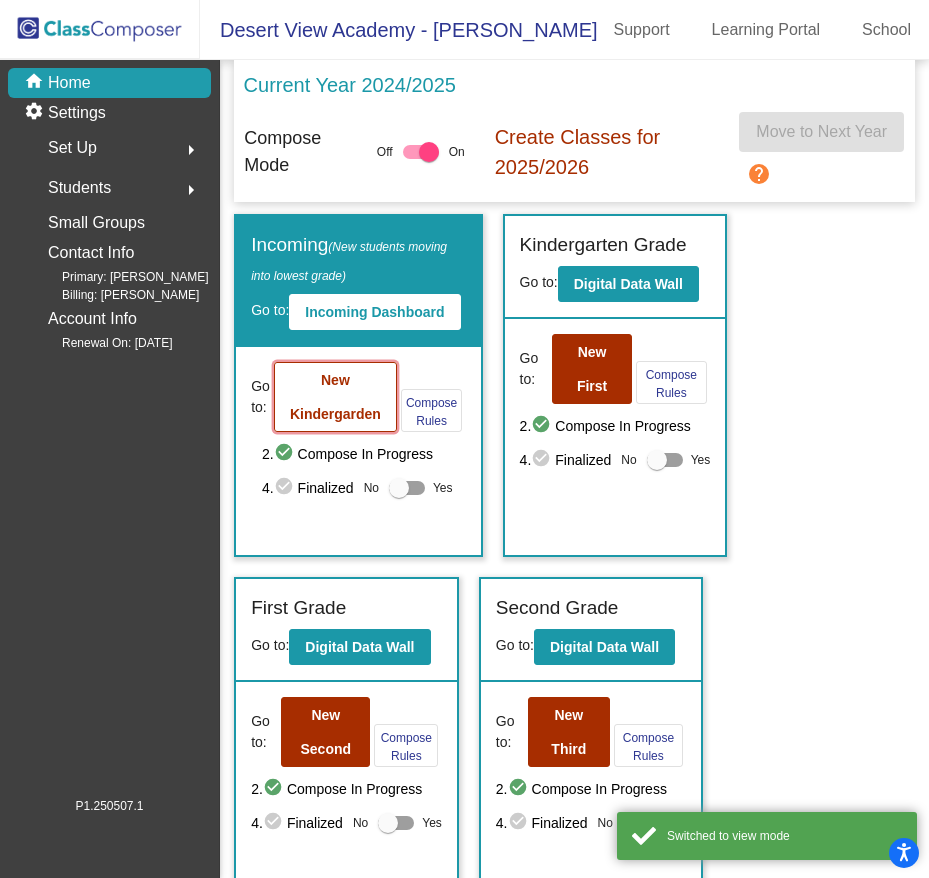 click on "New Kindergarden" 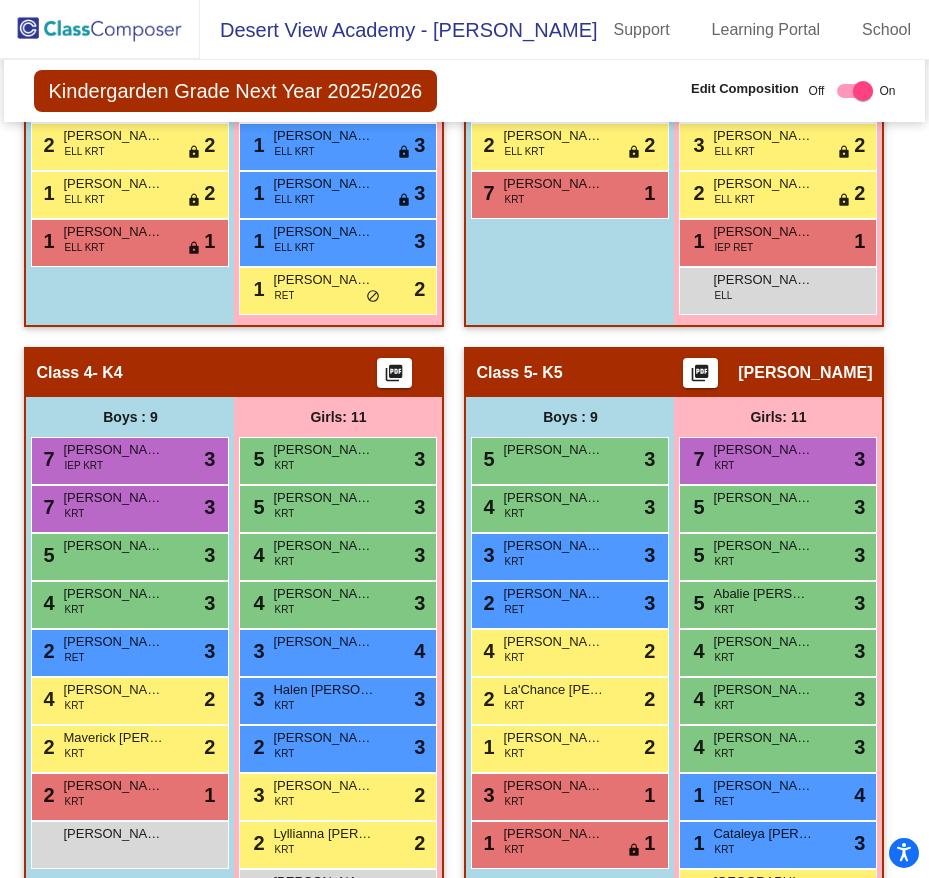 scroll, scrollTop: 1900, scrollLeft: 0, axis: vertical 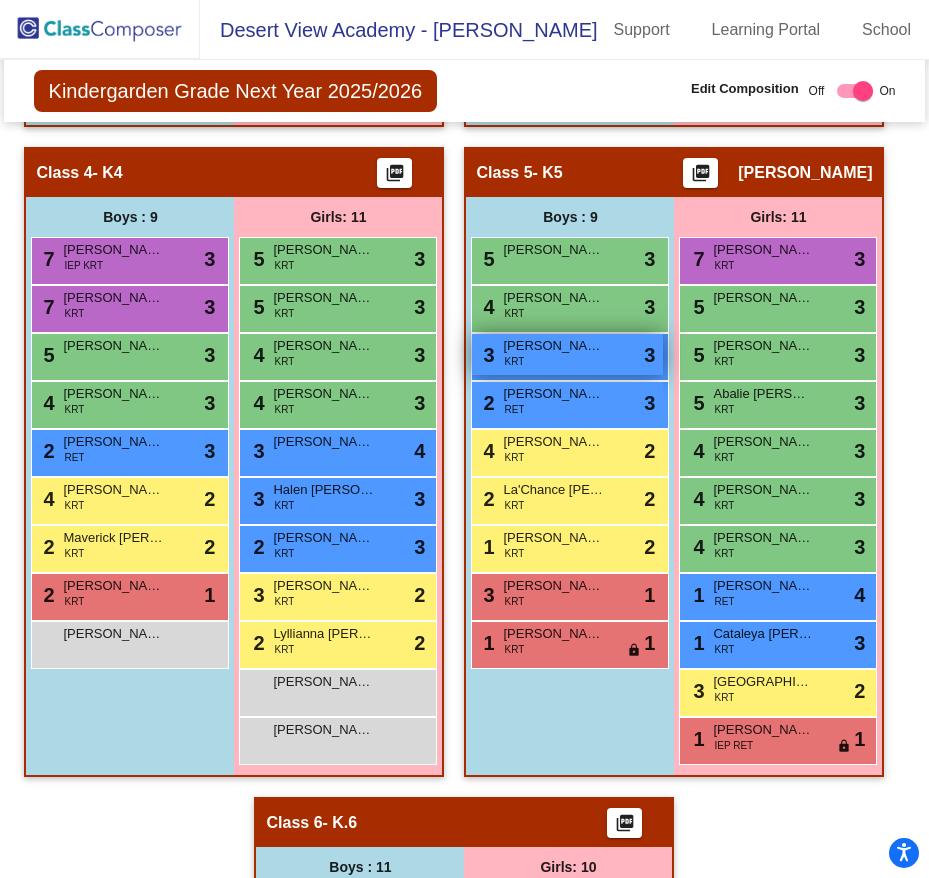 click on "[PERSON_NAME]" at bounding box center [553, 346] 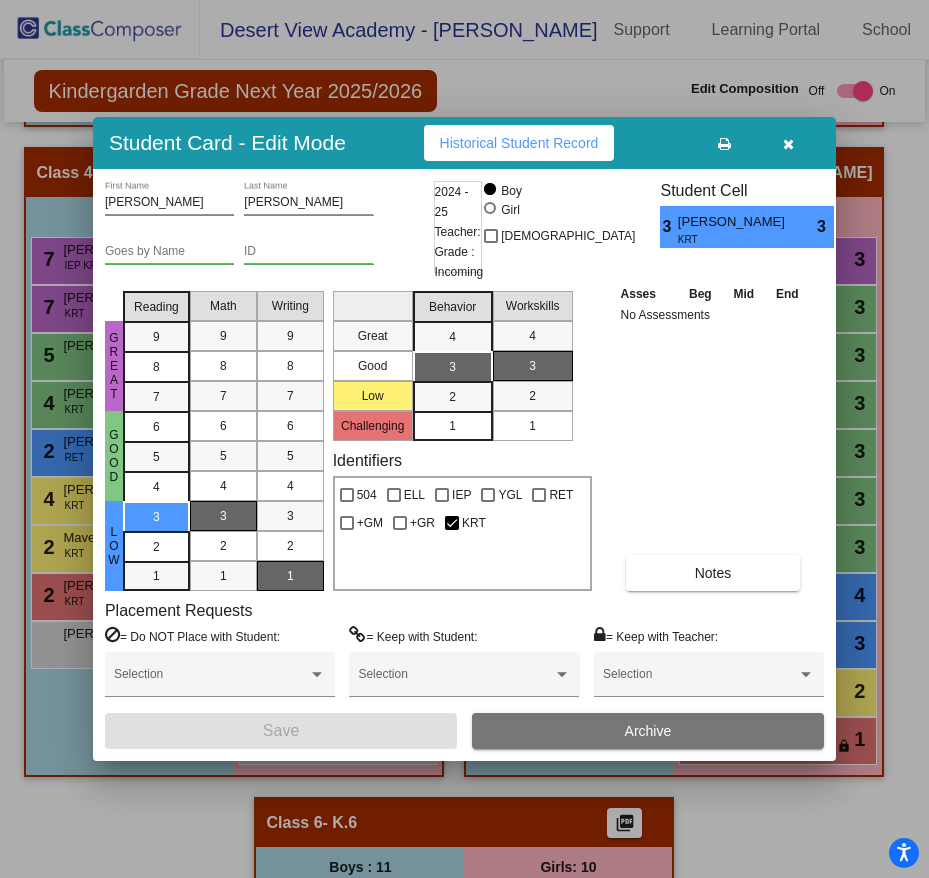 click on "Archive" at bounding box center (648, 731) 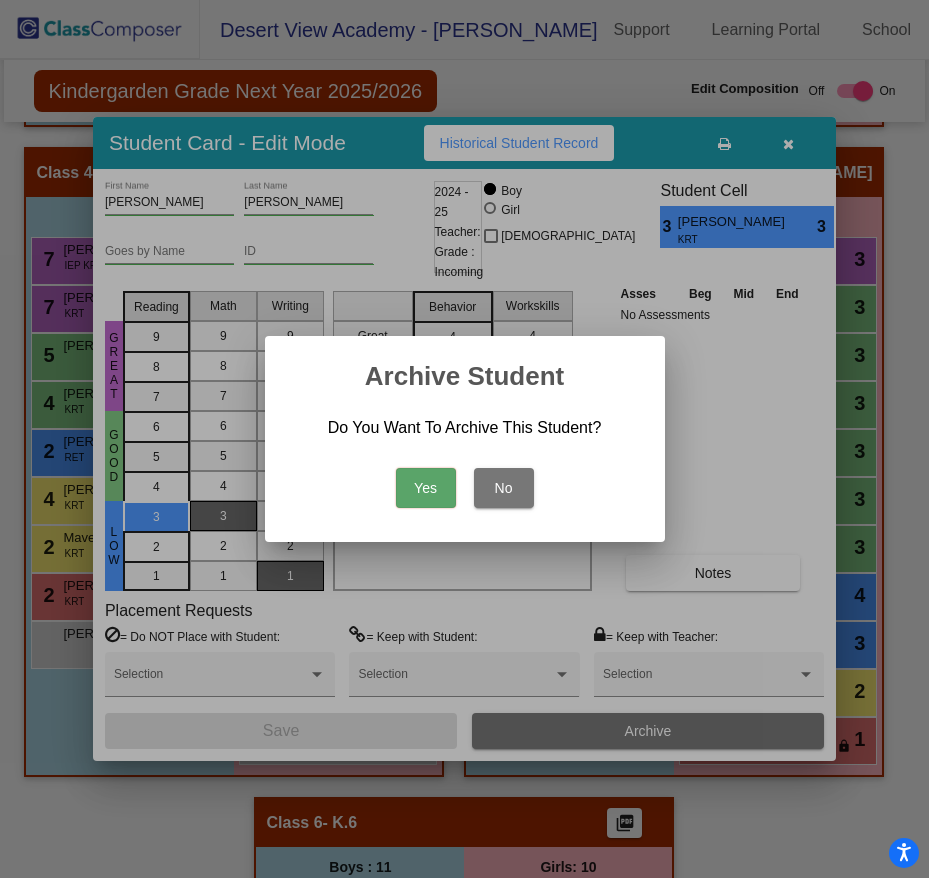 click on "Yes" at bounding box center [426, 488] 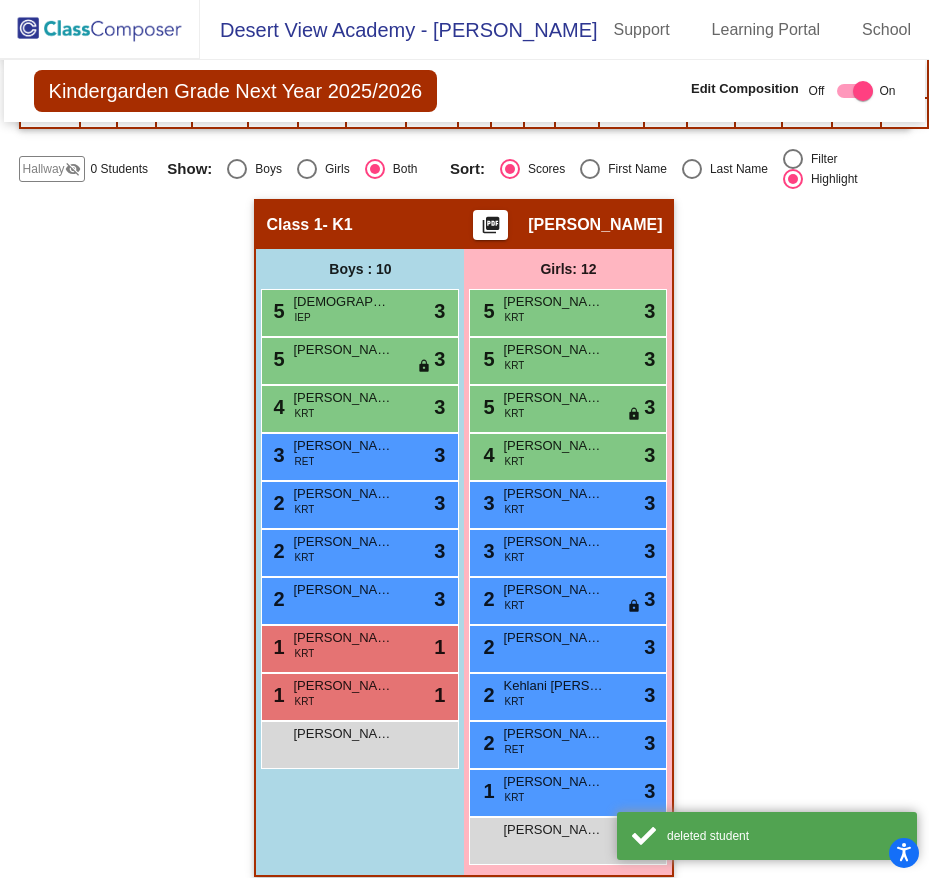 scroll, scrollTop: 0, scrollLeft: 0, axis: both 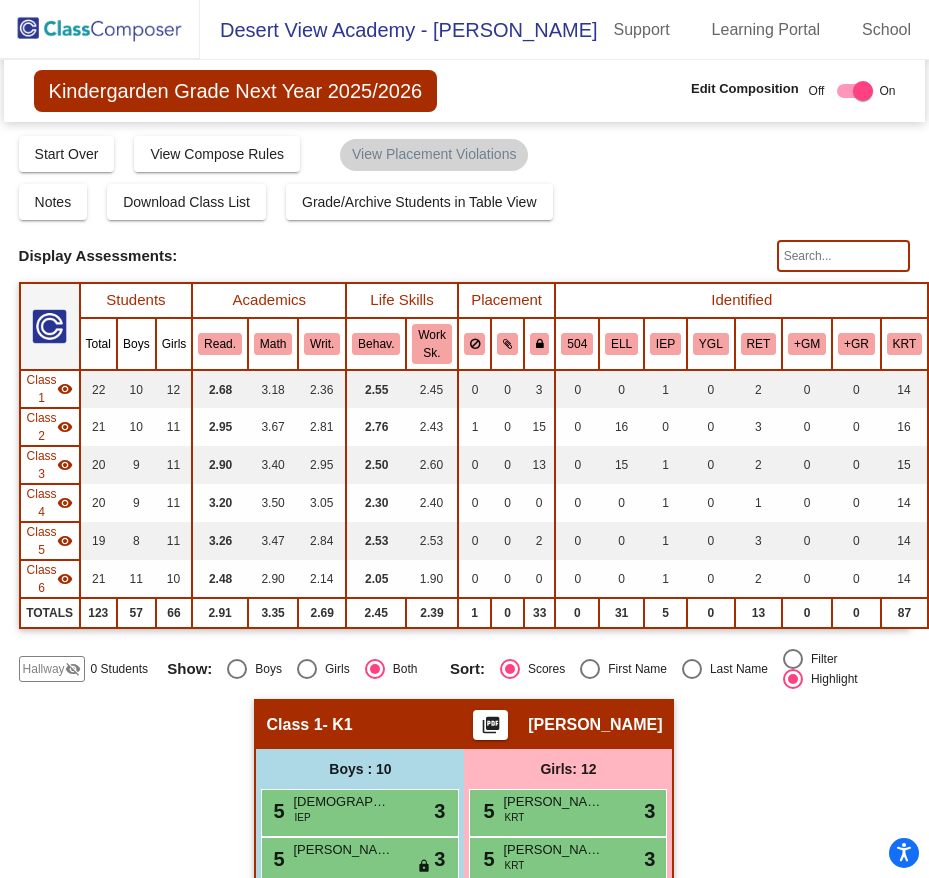 click 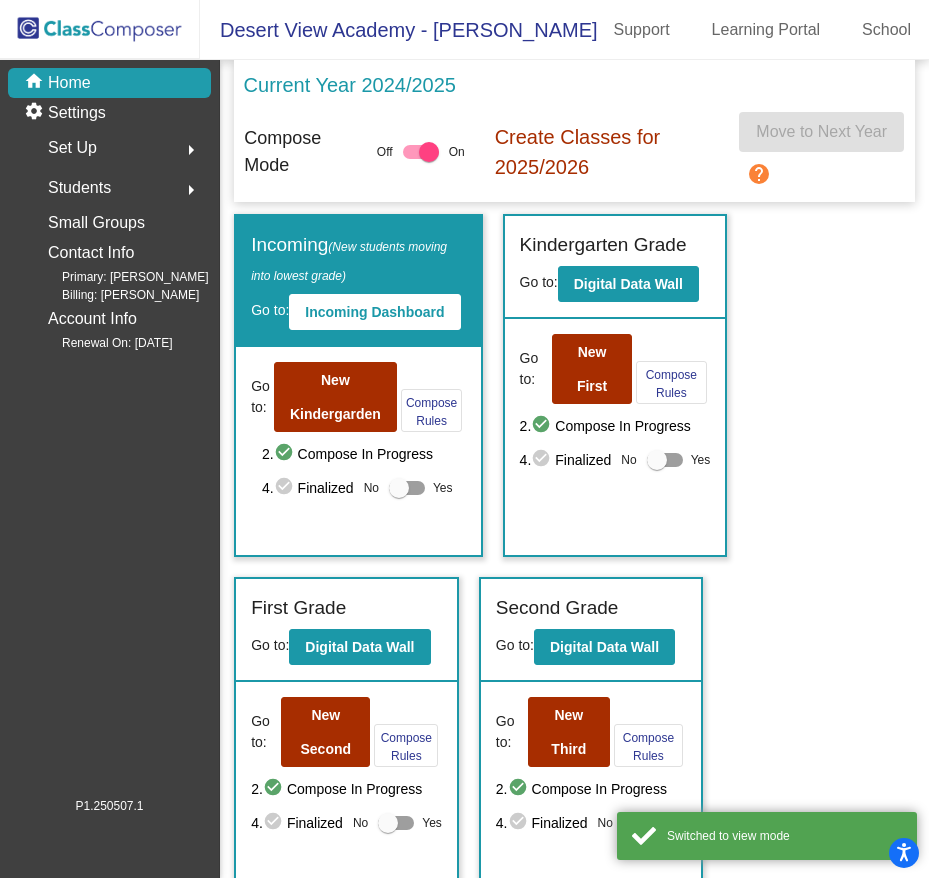 click on "Set Up" 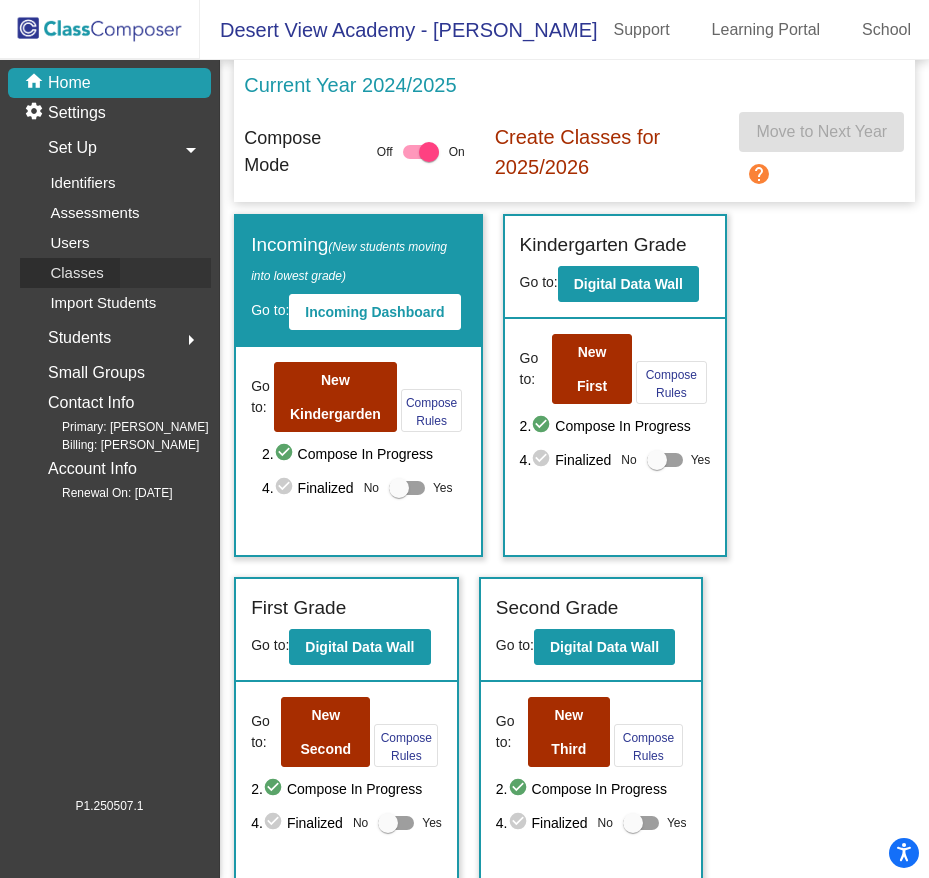 click on "Classes" 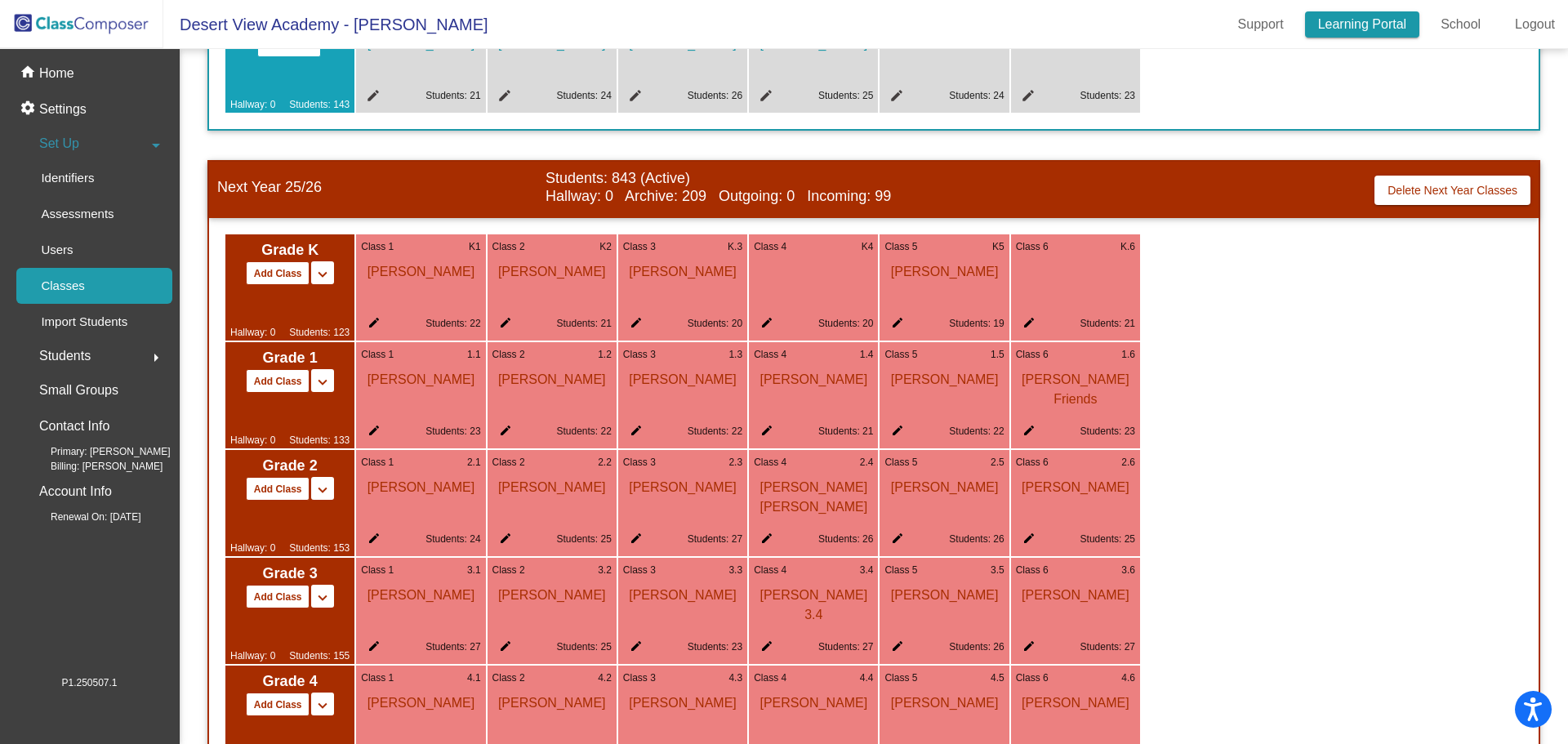 scroll, scrollTop: 718, scrollLeft: 0, axis: vertical 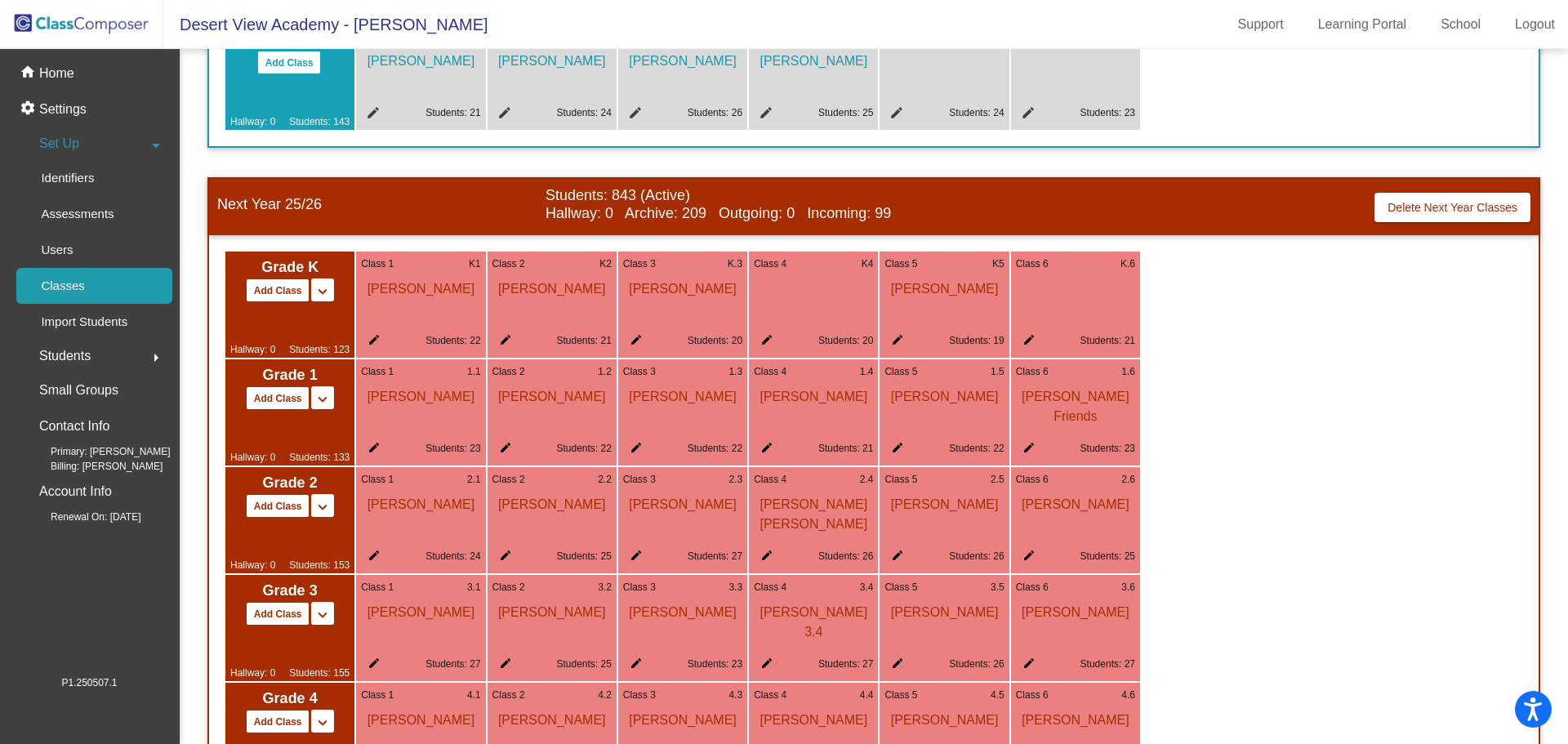 click on "edit" 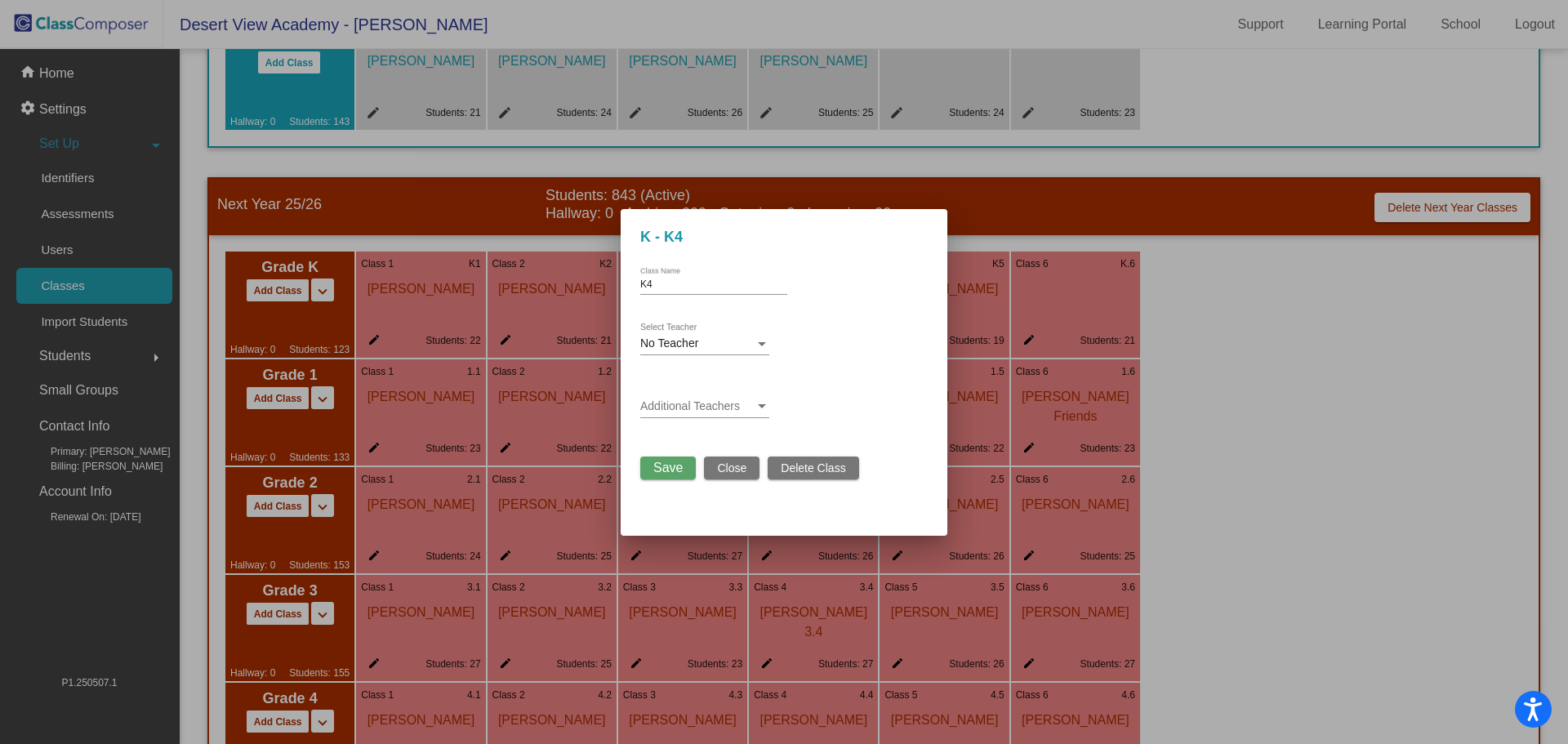 click on "No Teacher" at bounding box center (697, 344) 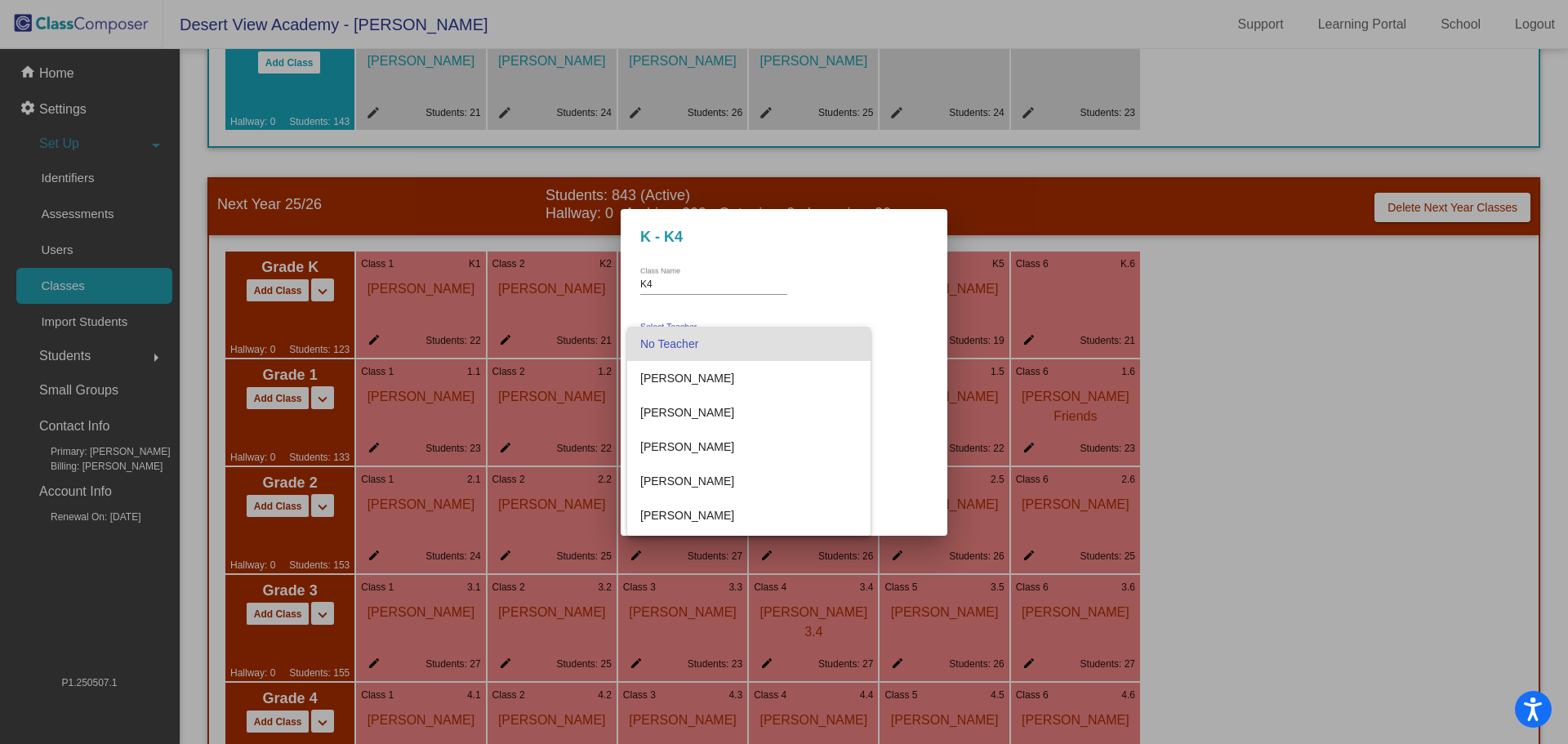 click at bounding box center [784, 372] 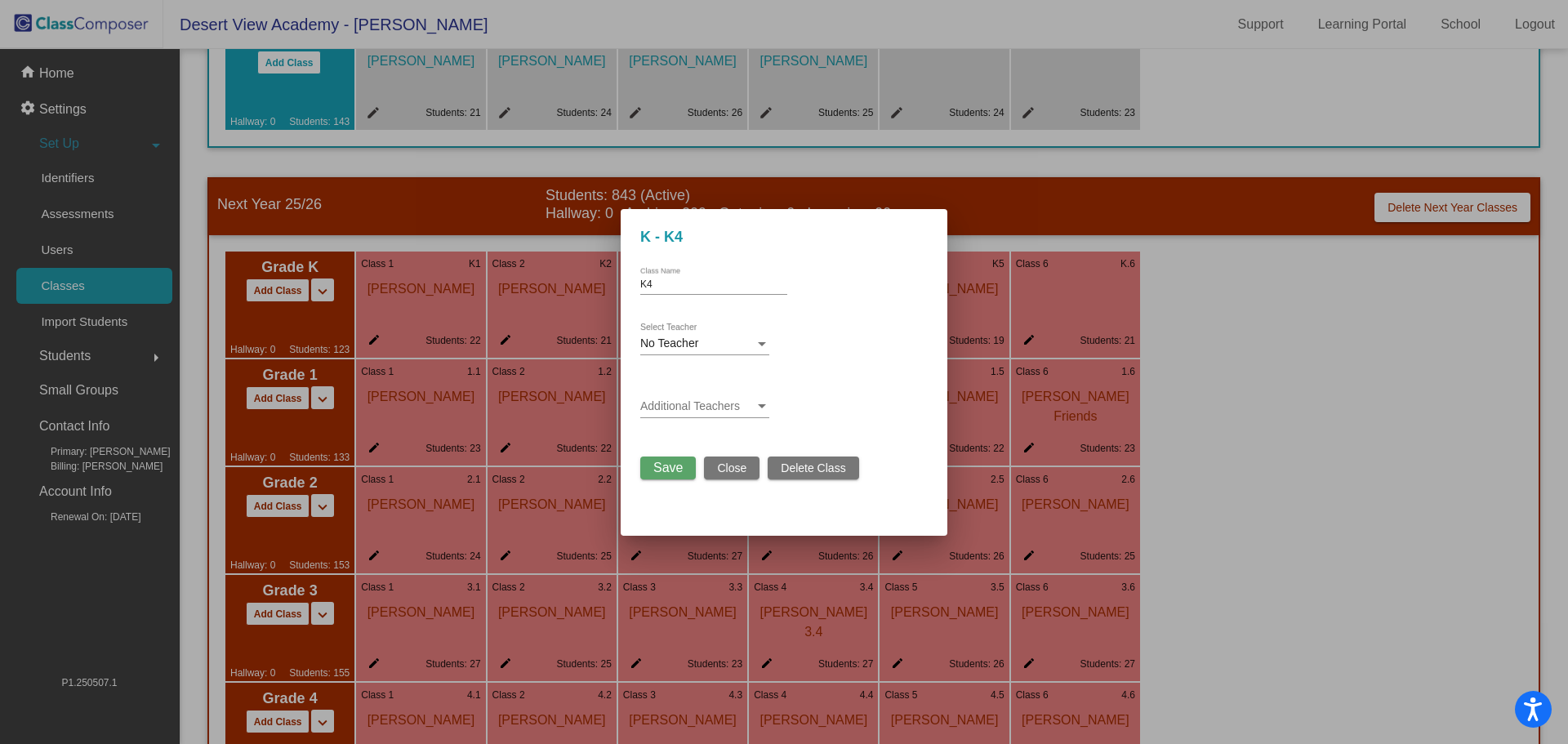 click on "Close" at bounding box center [732, 468] 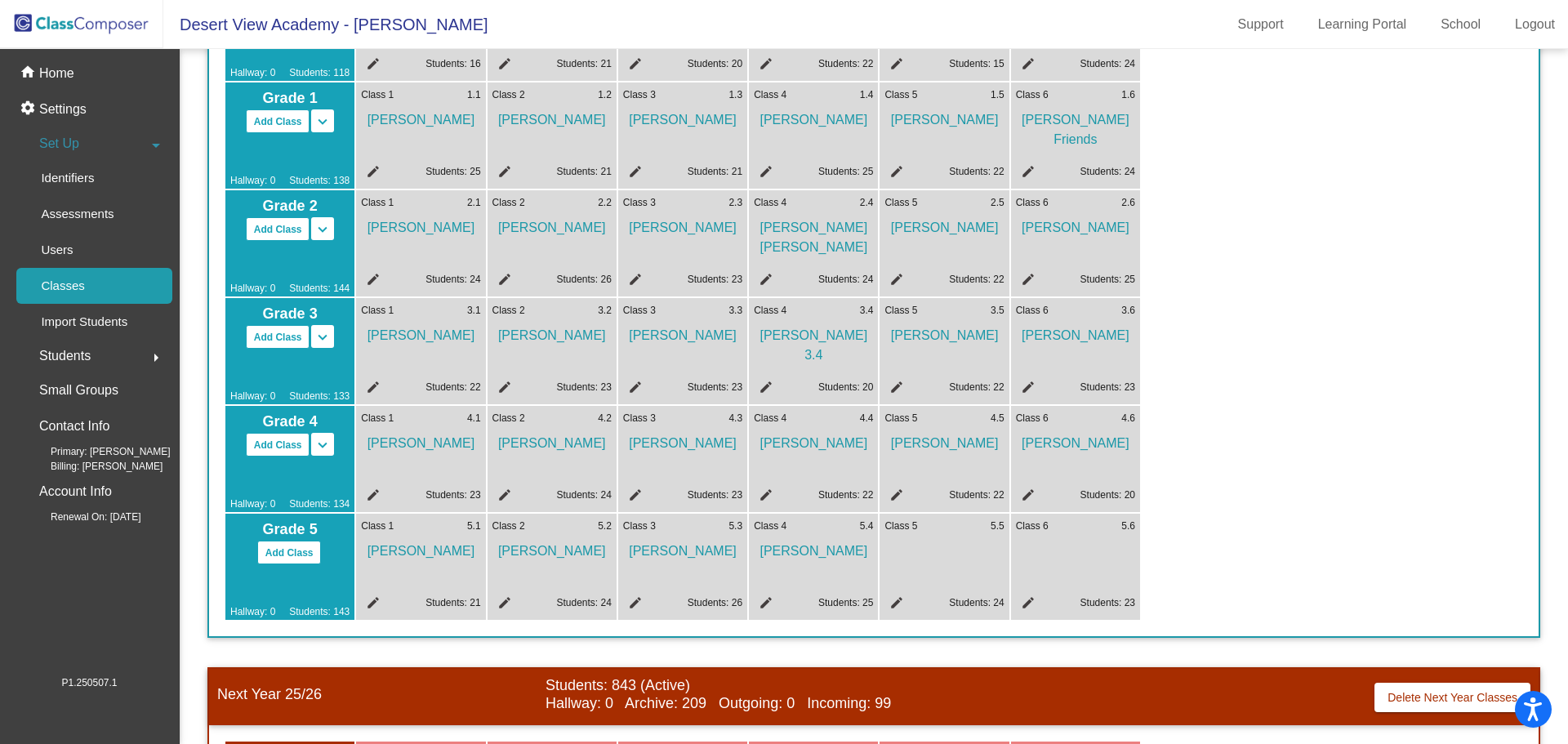scroll, scrollTop: 0, scrollLeft: 0, axis: both 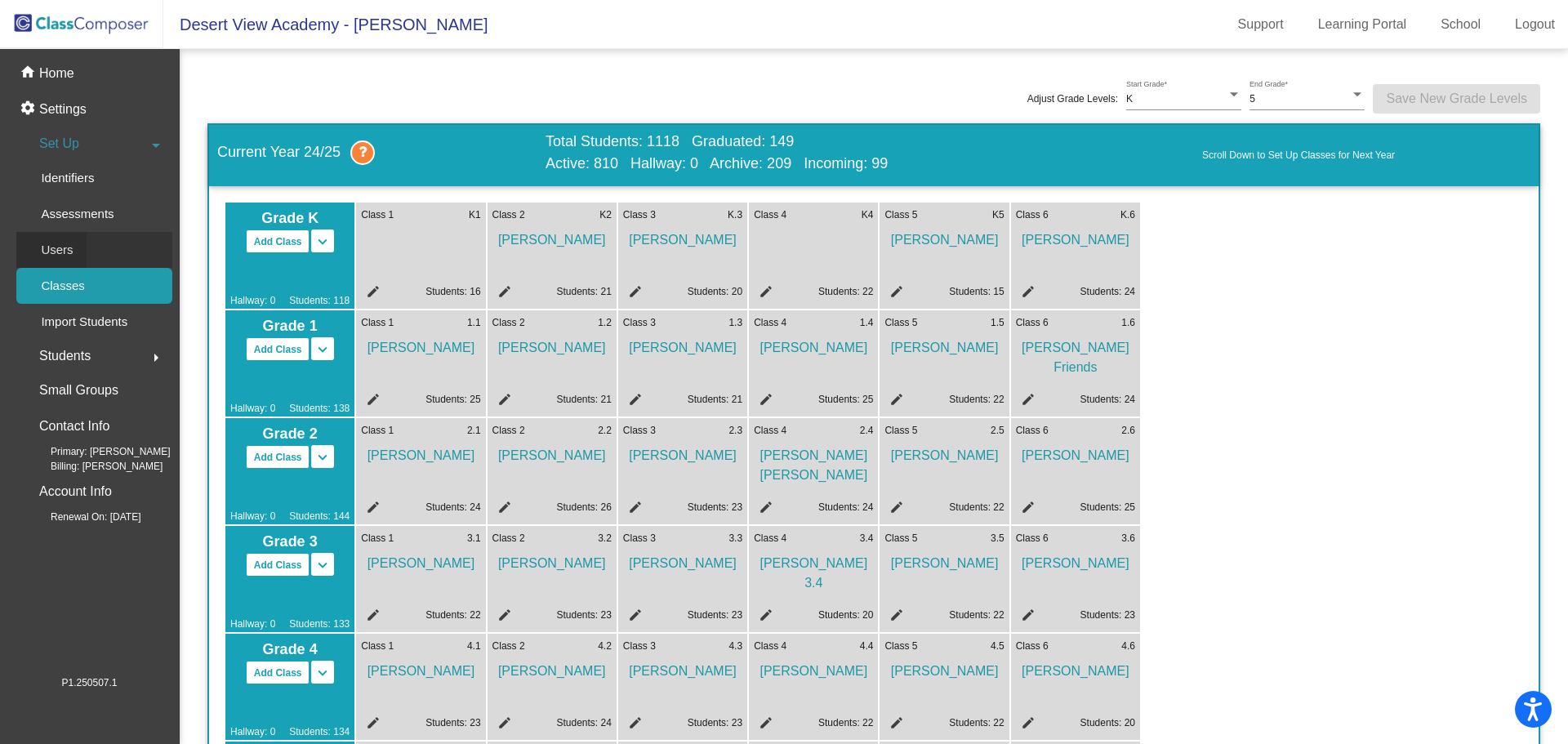 click on "Users" 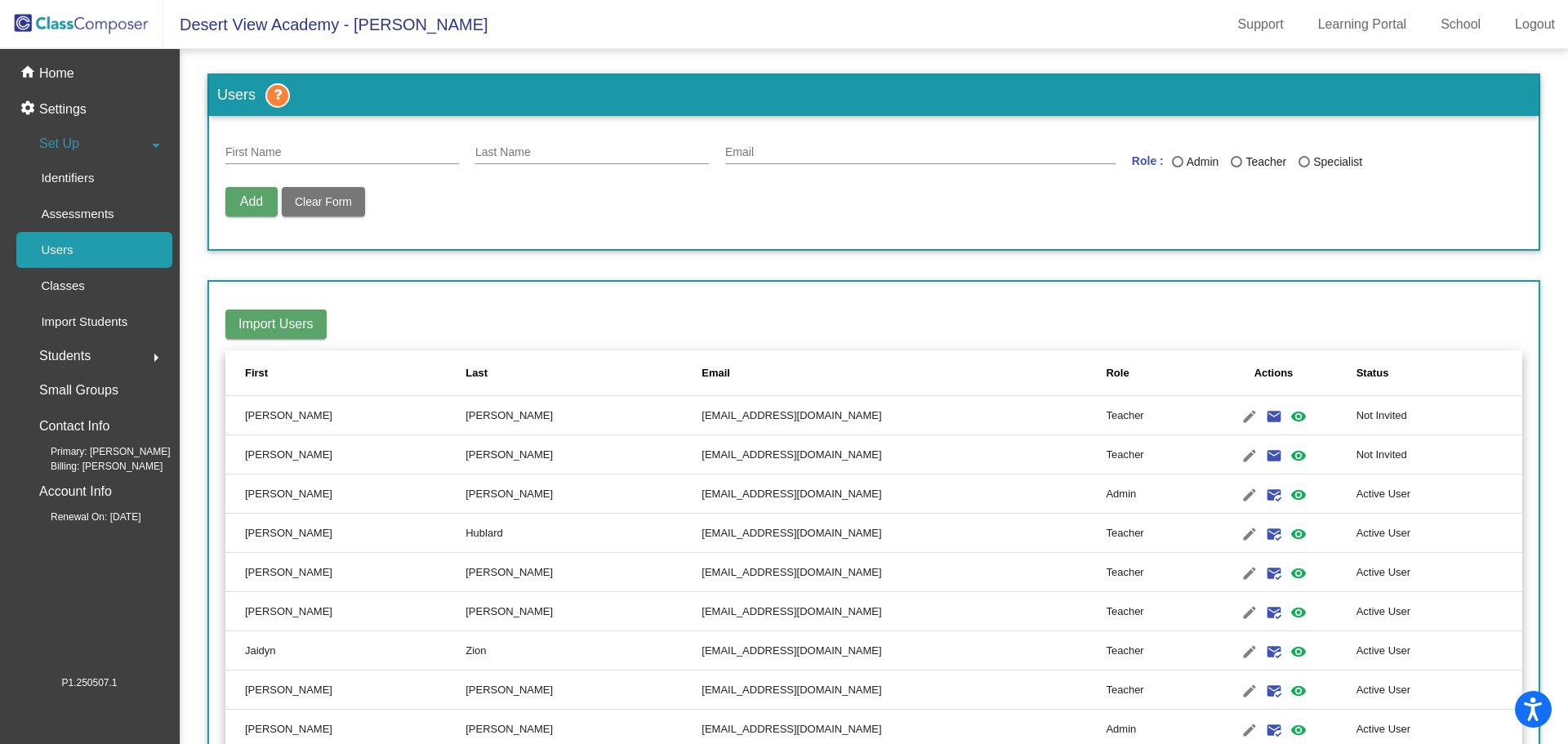 click on "First Name" at bounding box center (342, 153) 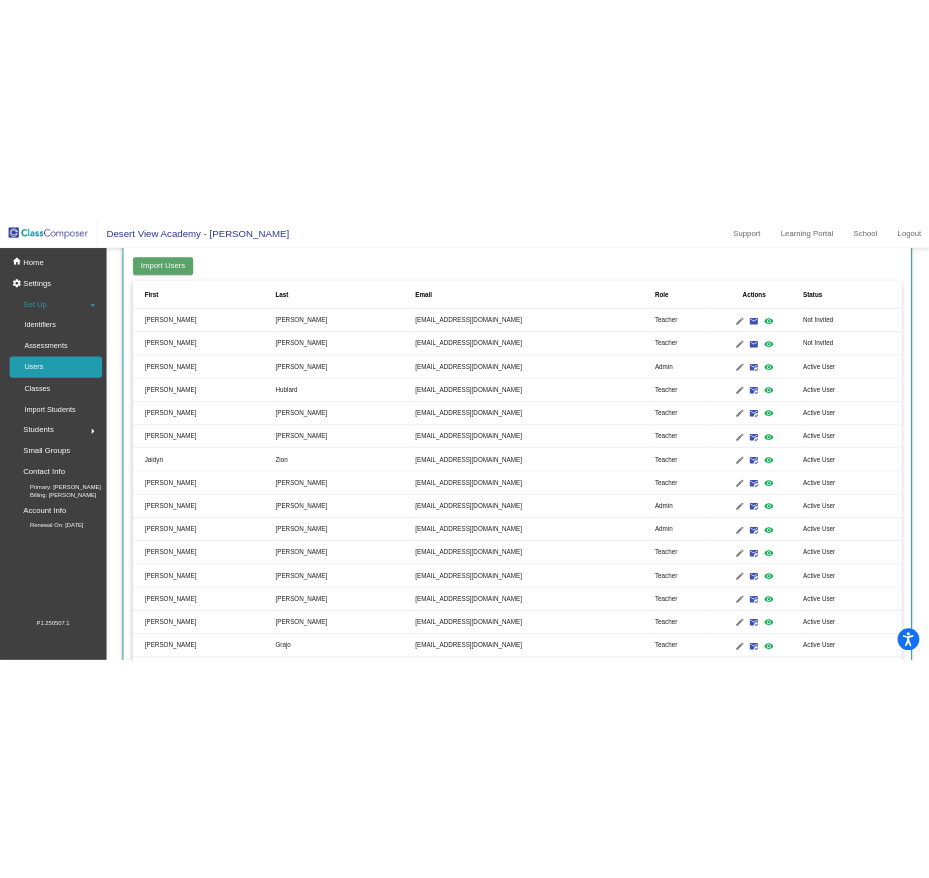 scroll, scrollTop: 0, scrollLeft: 0, axis: both 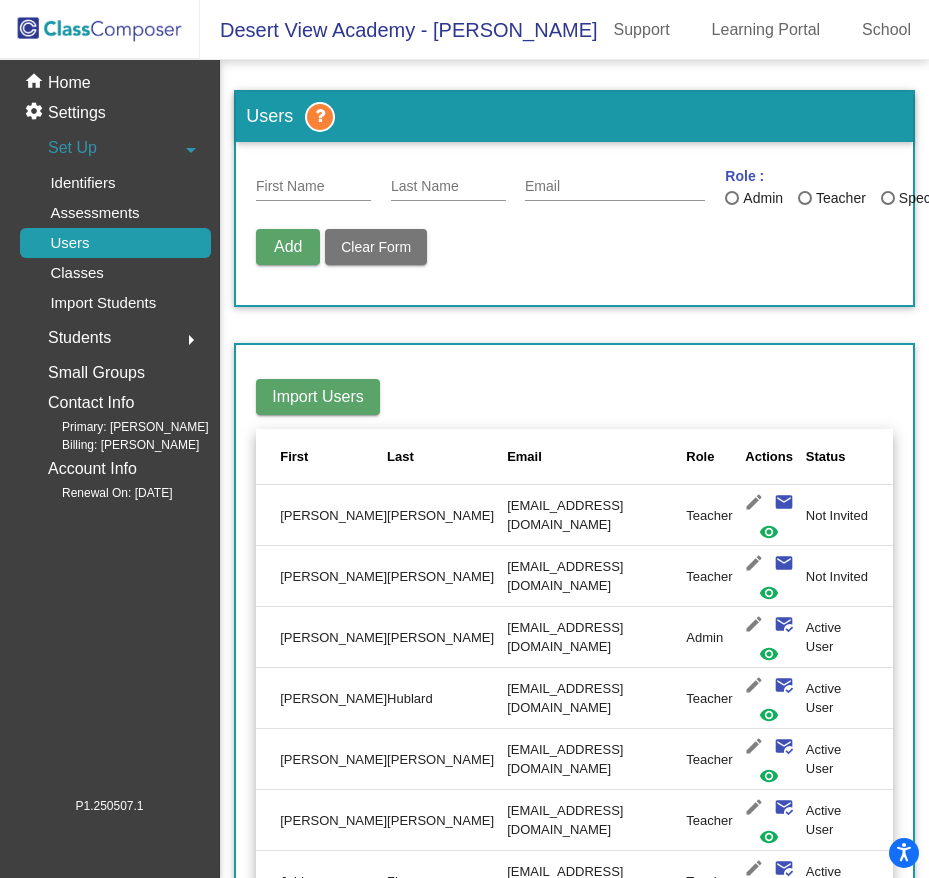 click on "First Name" at bounding box center [313, 187] 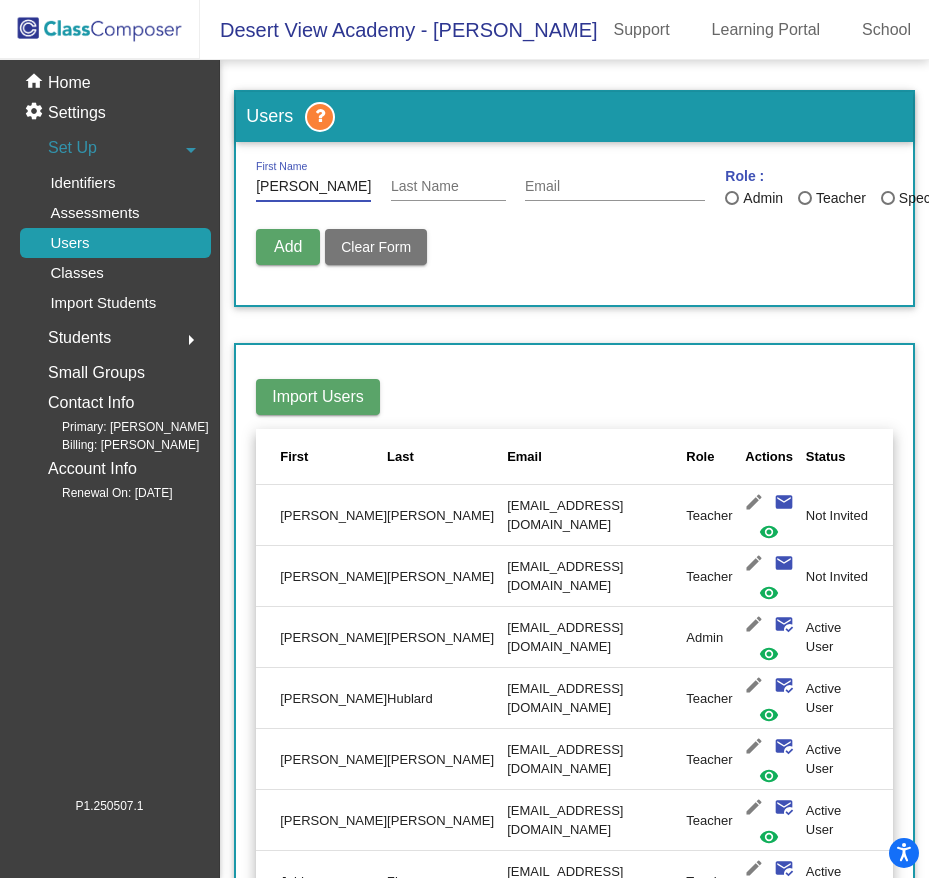 type on "[PERSON_NAME]" 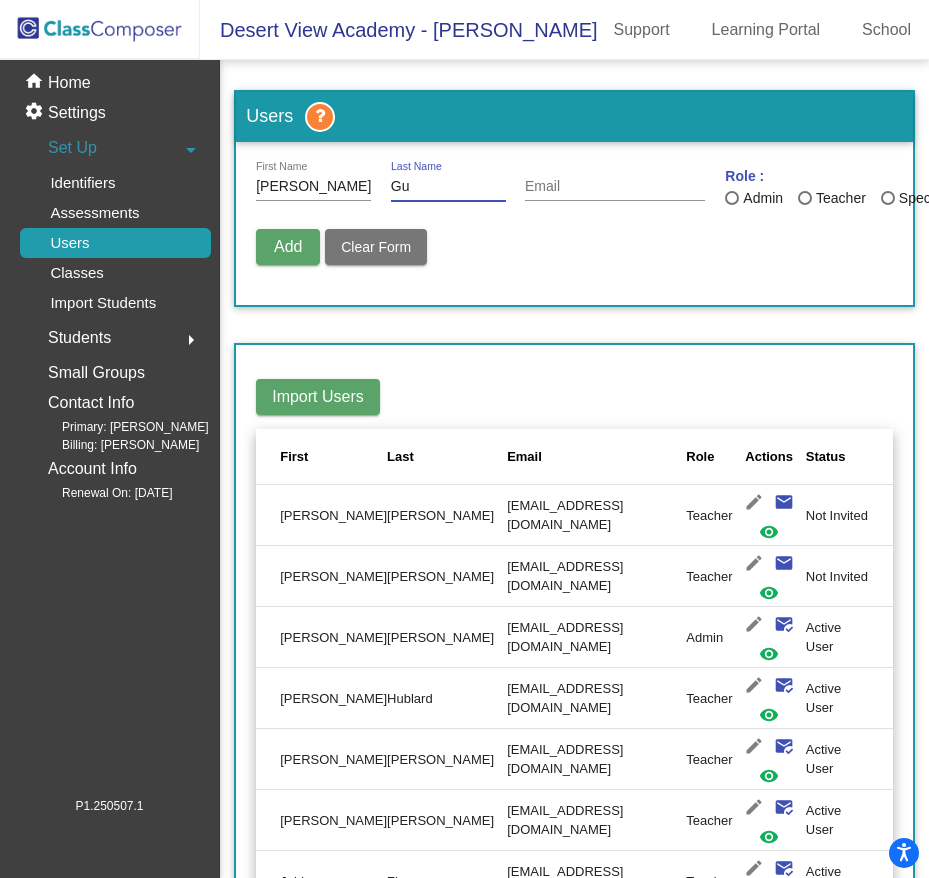 click on "Gu" at bounding box center (448, 187) 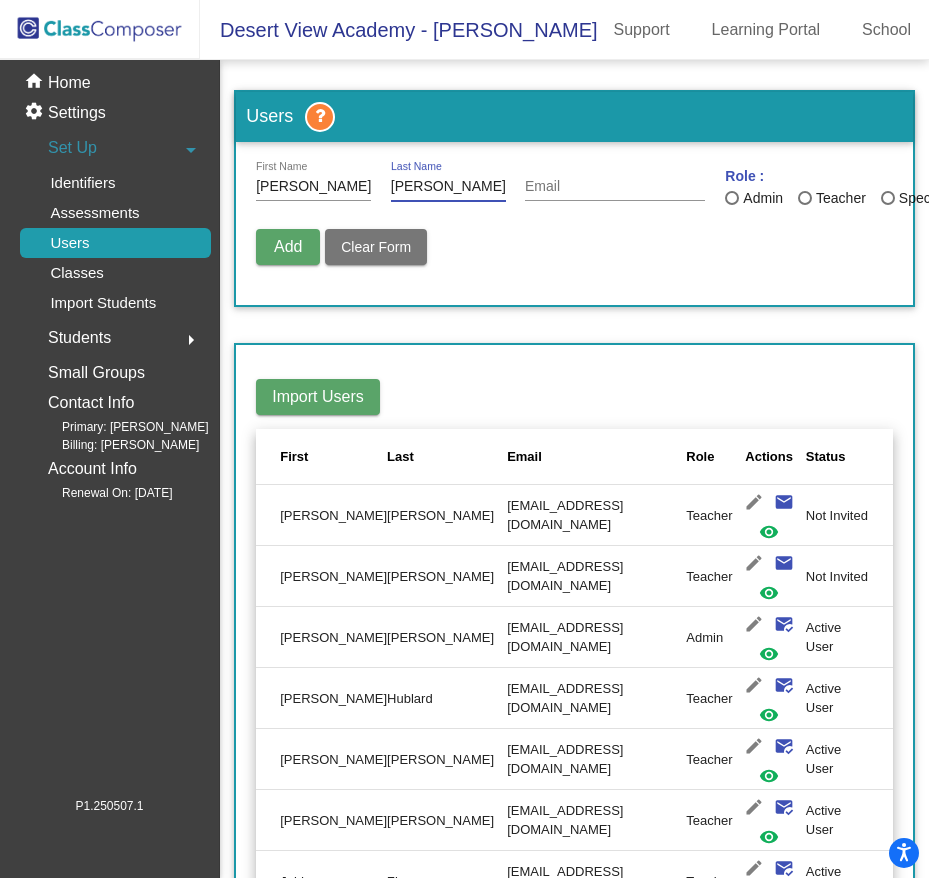 type on "[PERSON_NAME]" 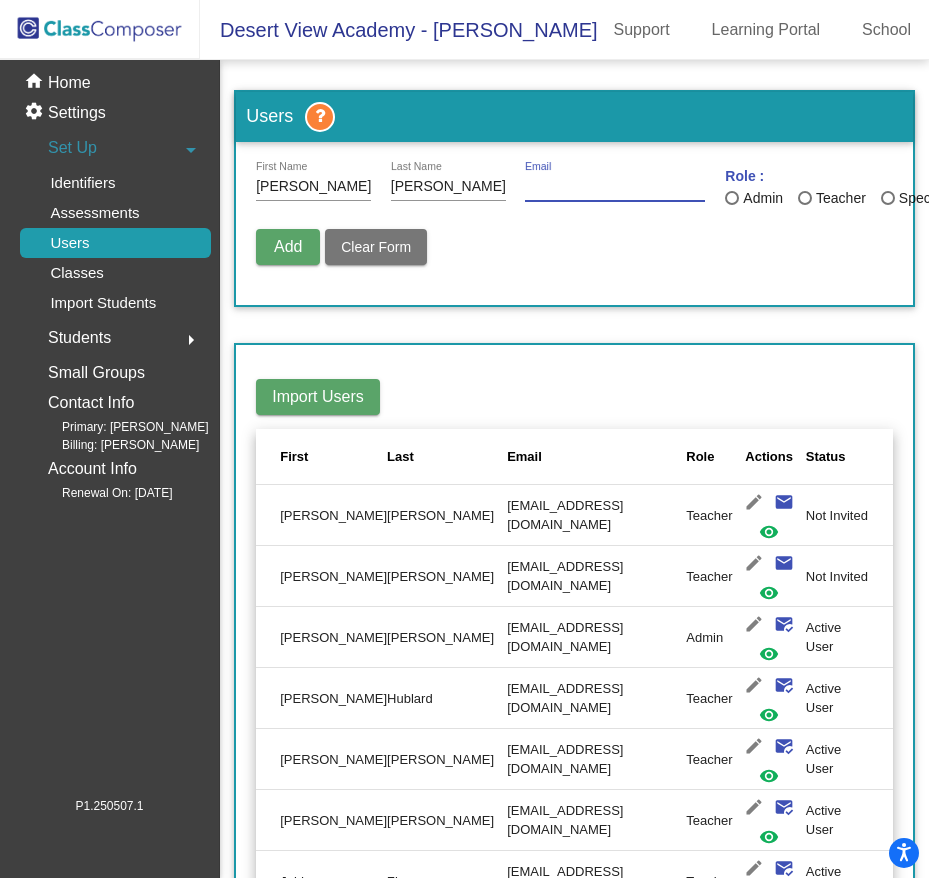 click on "Email" at bounding box center [615, 187] 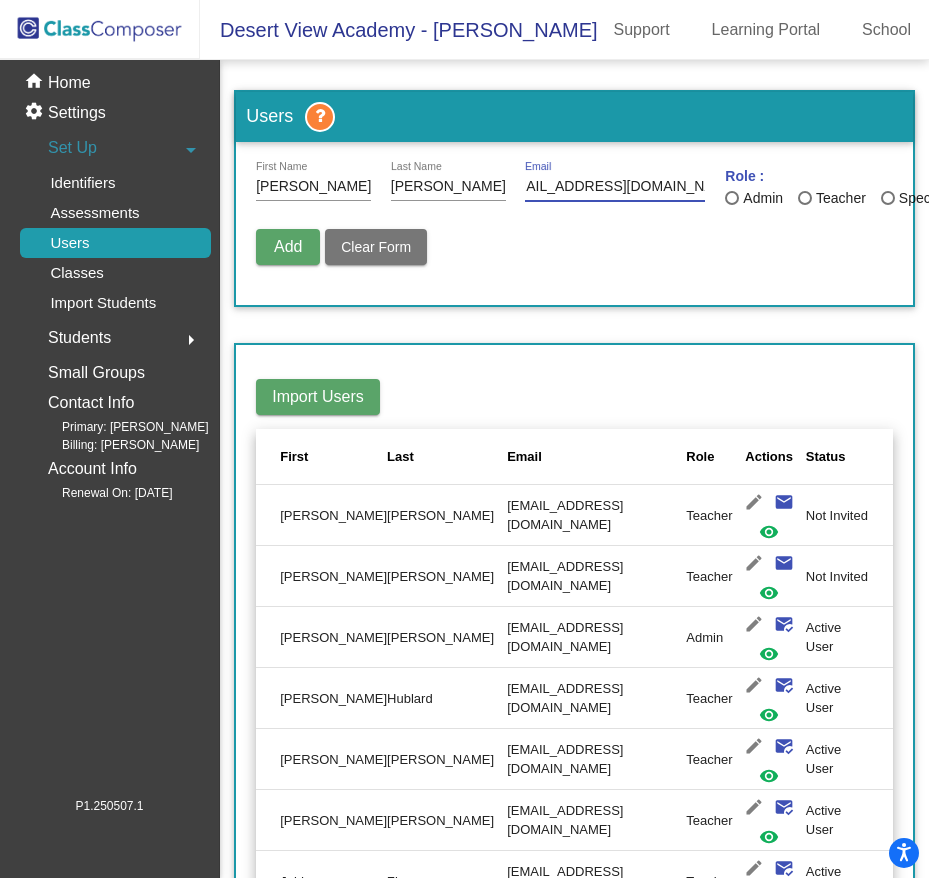scroll, scrollTop: 0, scrollLeft: 36, axis: horizontal 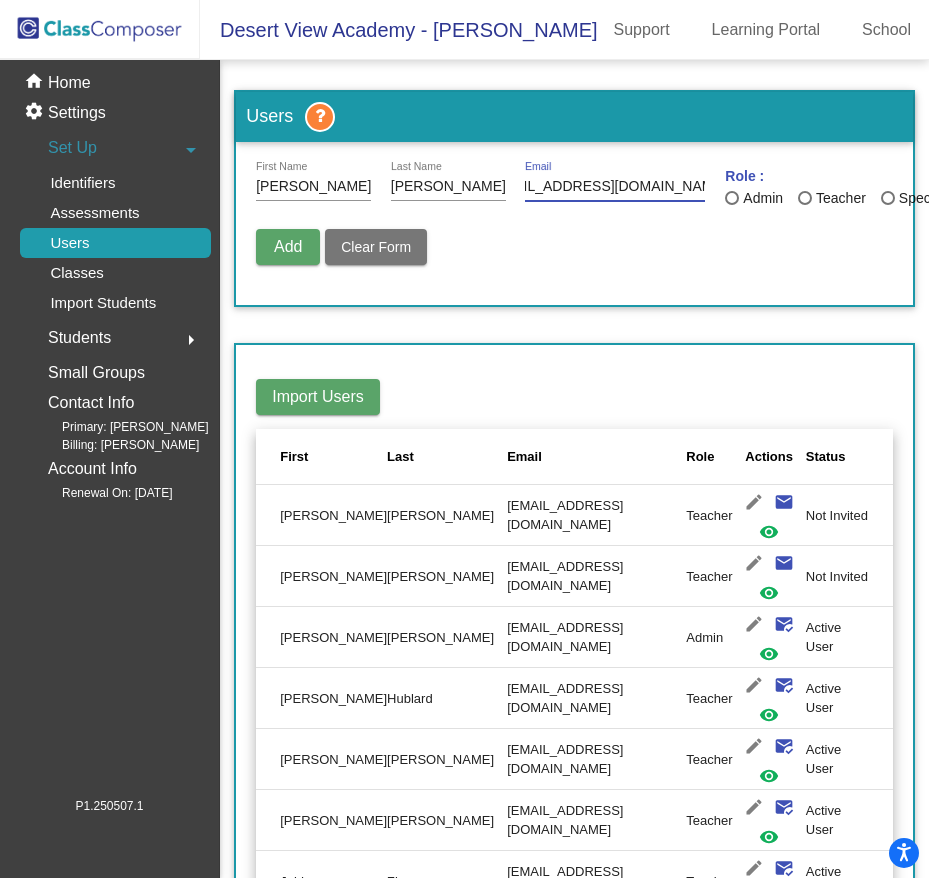 type on "[EMAIL_ADDRESS][DOMAIN_NAME]" 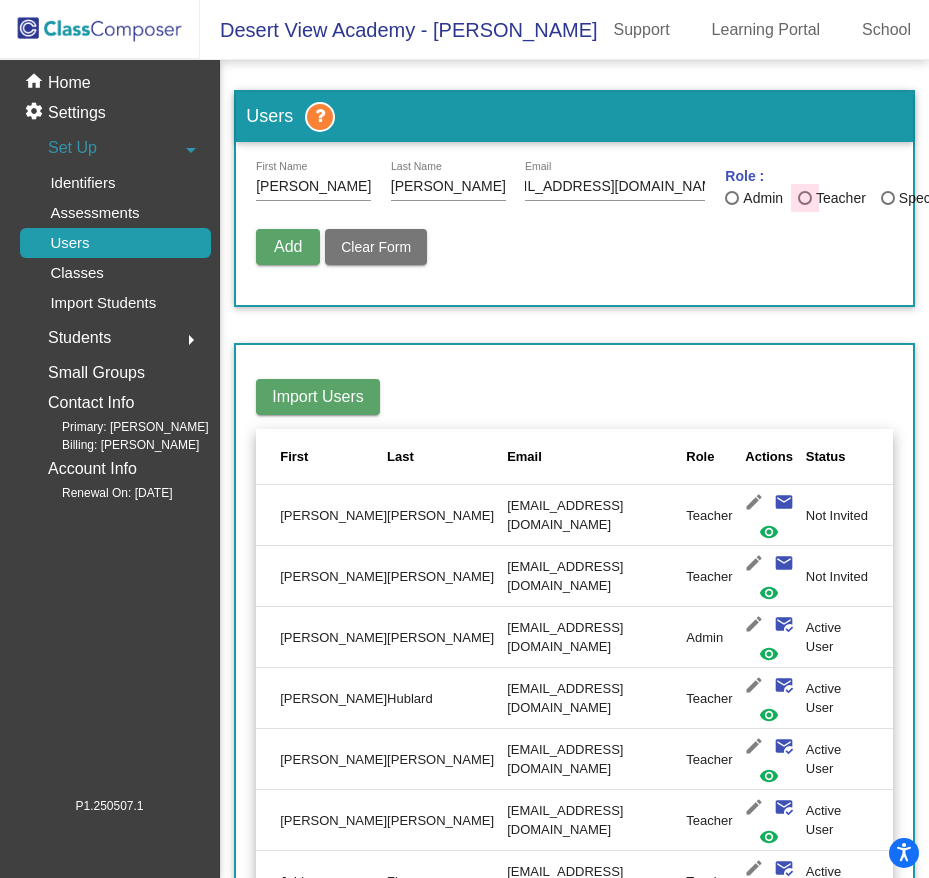 click at bounding box center [805, 198] 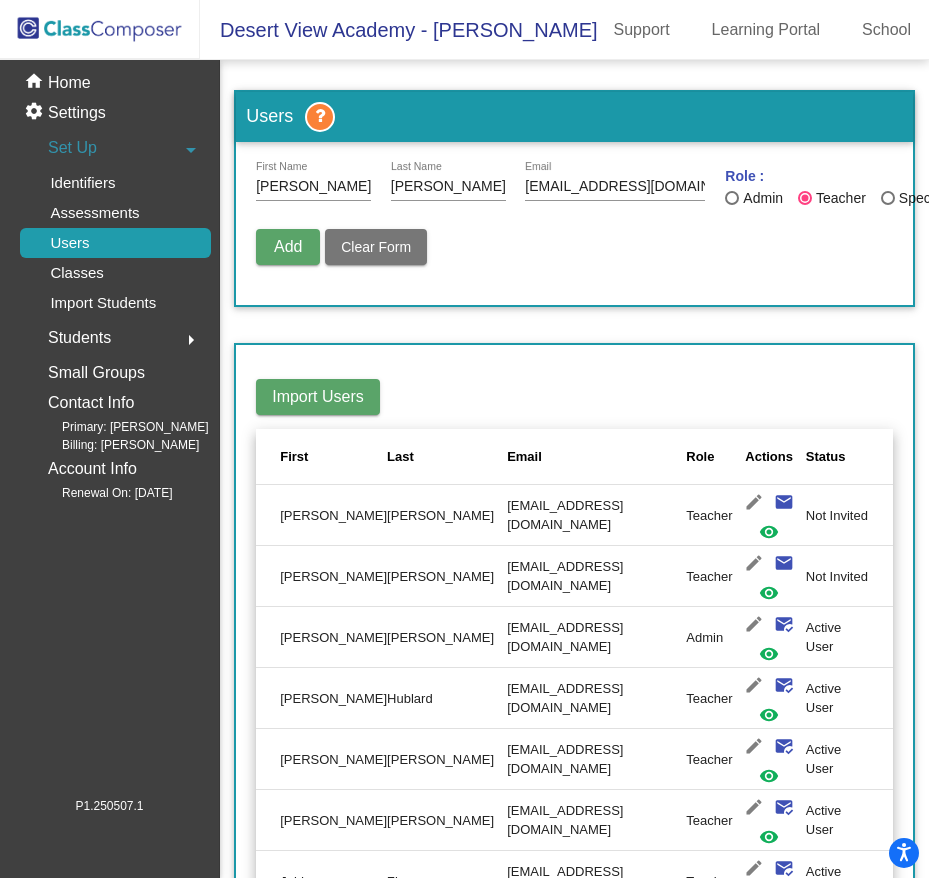 click on "Add" at bounding box center [288, 246] 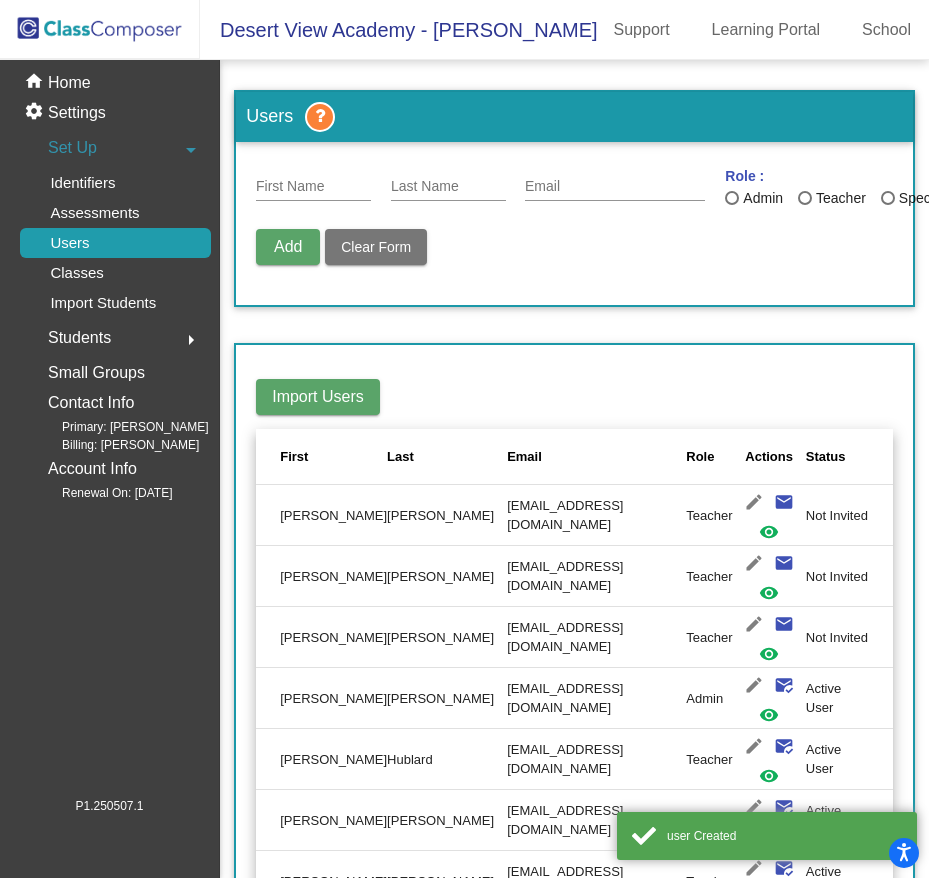 click on "First Name" at bounding box center [313, 187] 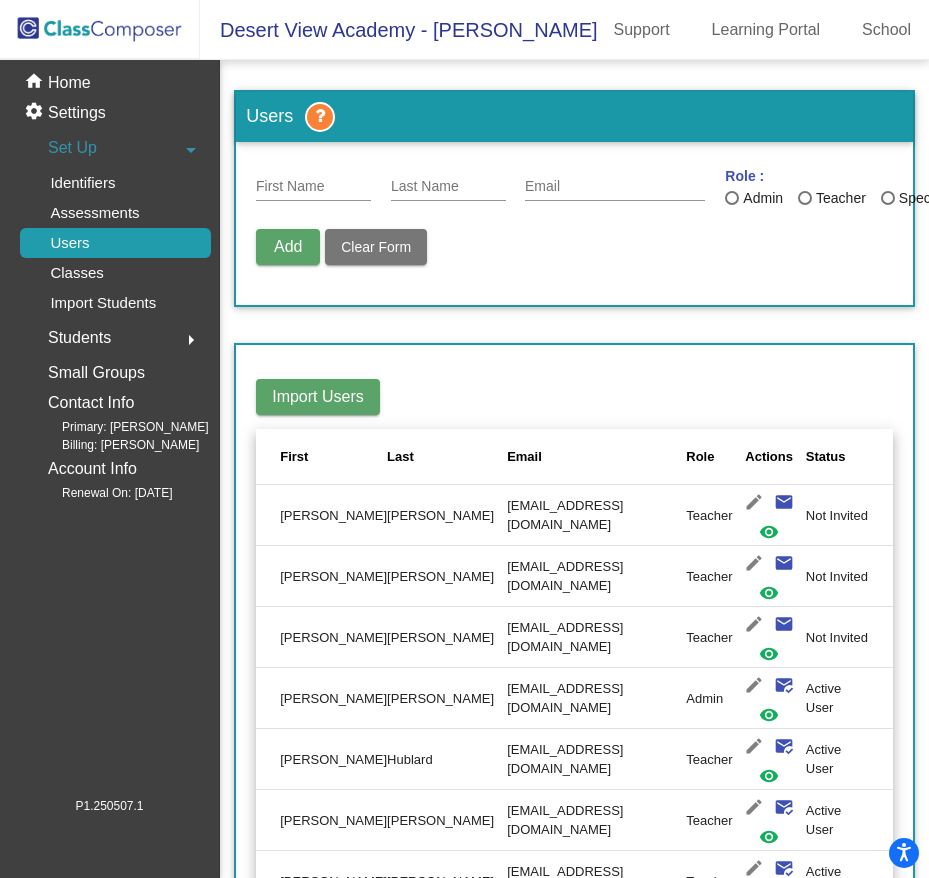click on "First Name" at bounding box center (313, 187) 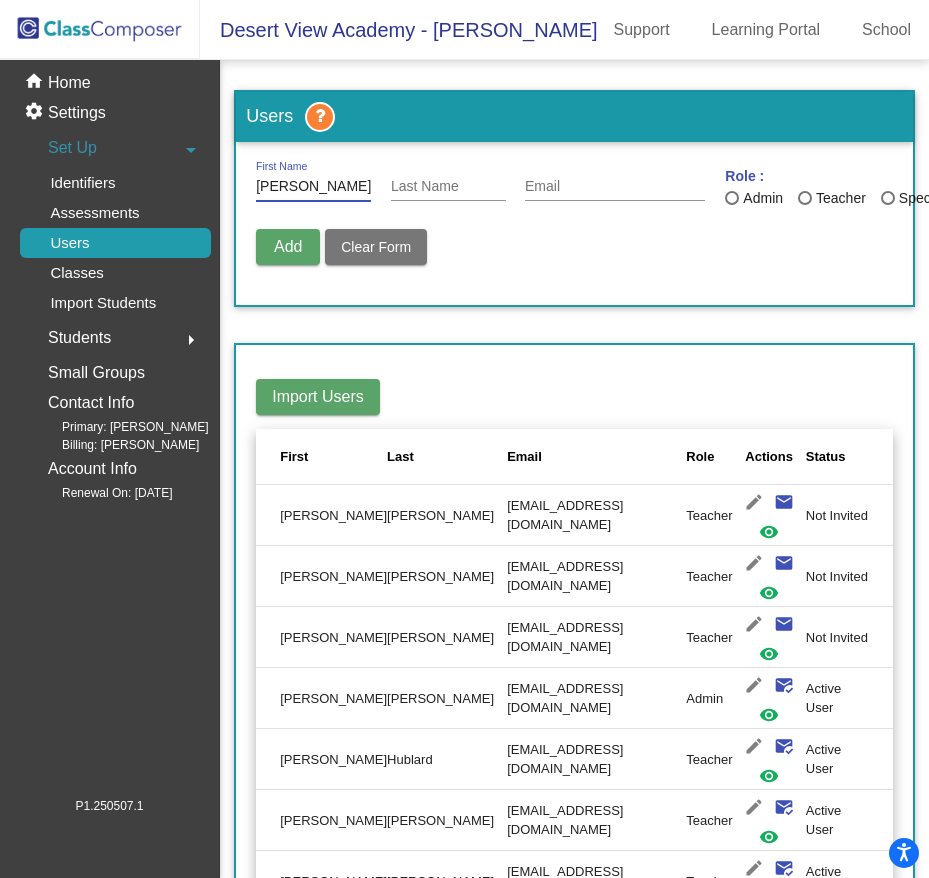 type on "[PERSON_NAME]" 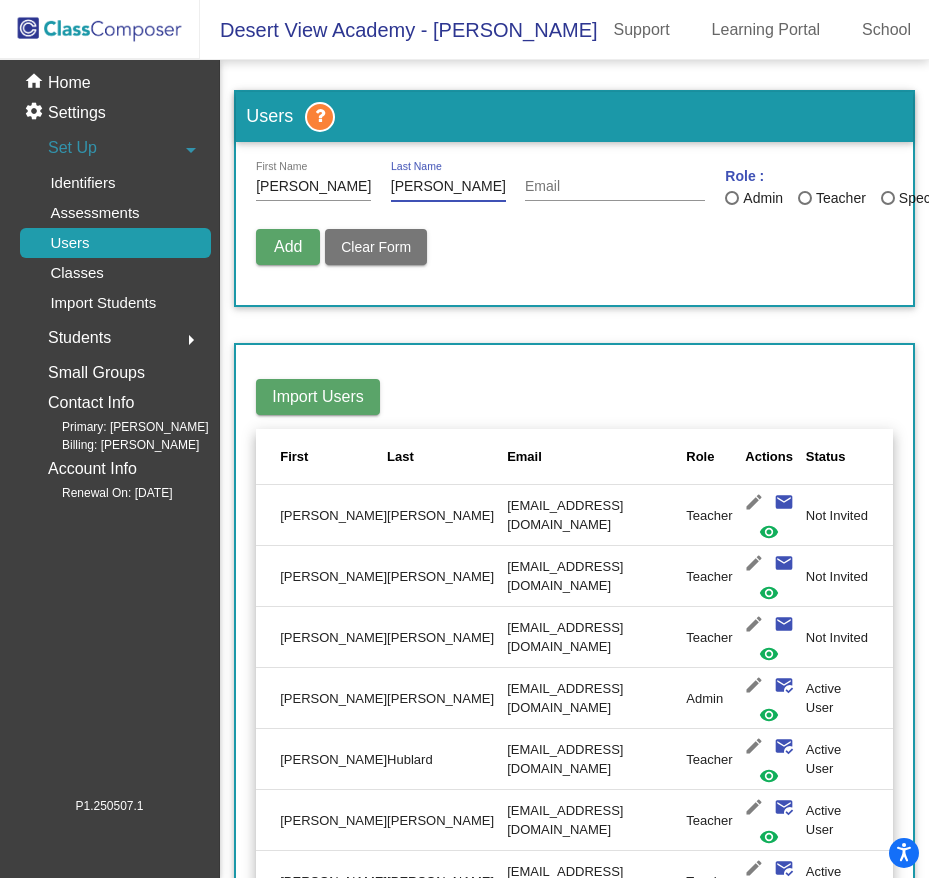 type on "[PERSON_NAME]" 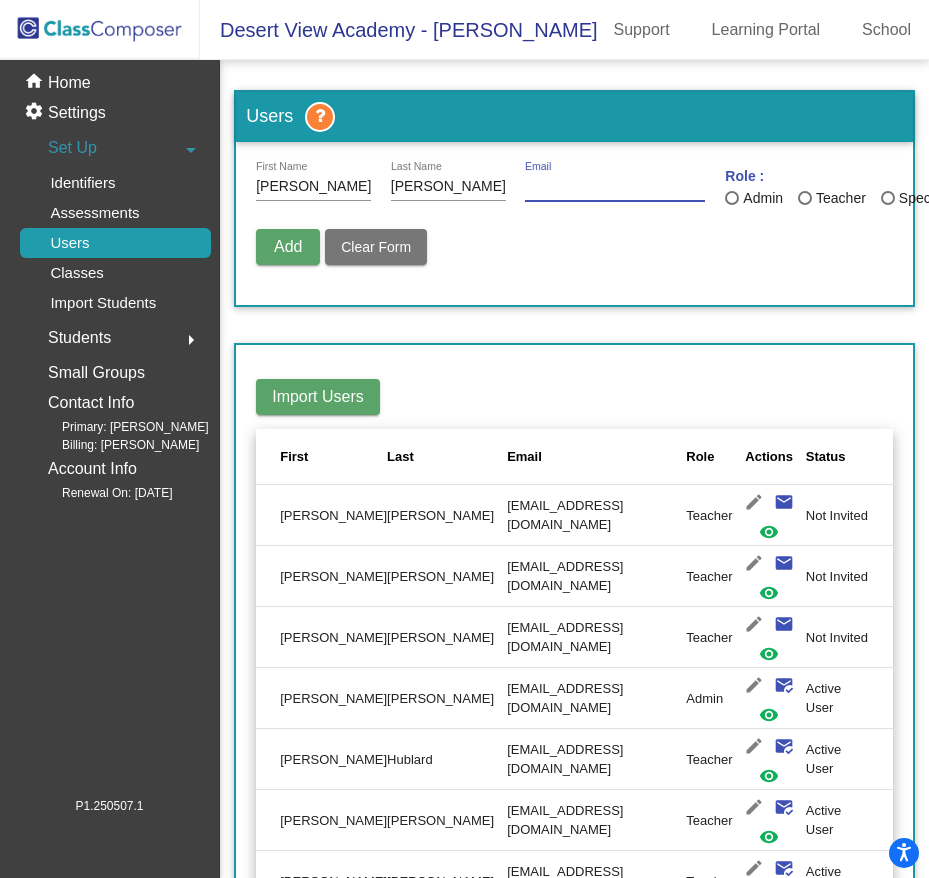click on "Email" at bounding box center [615, 187] 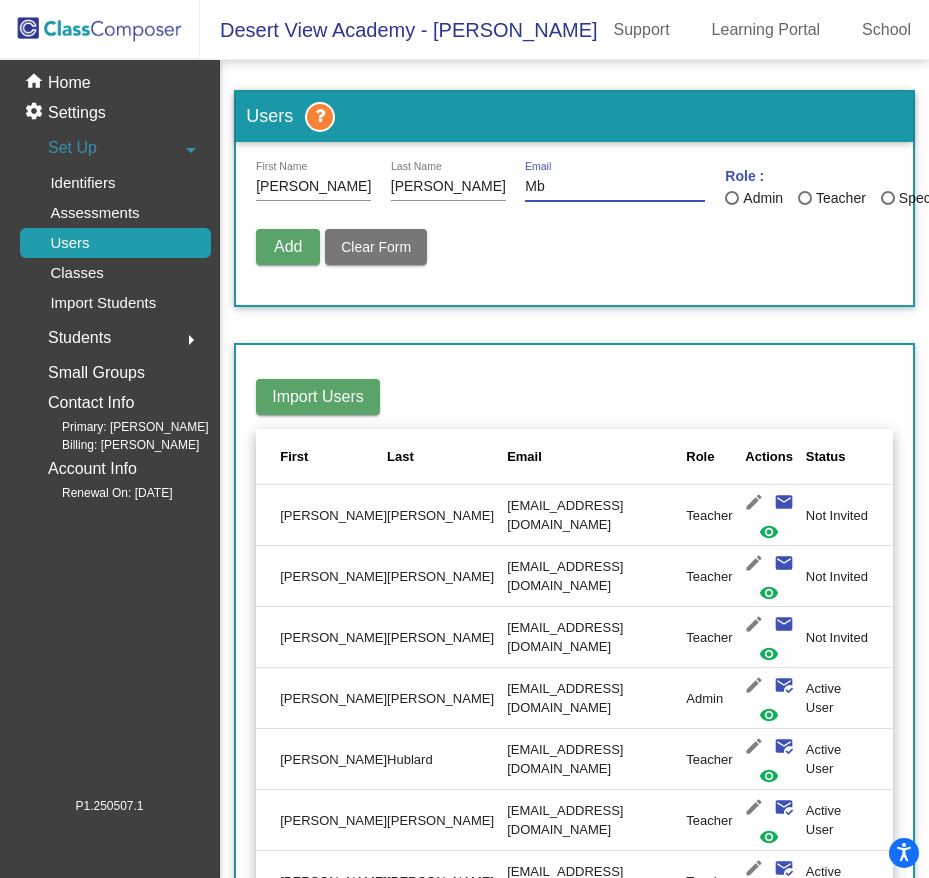 type on "M" 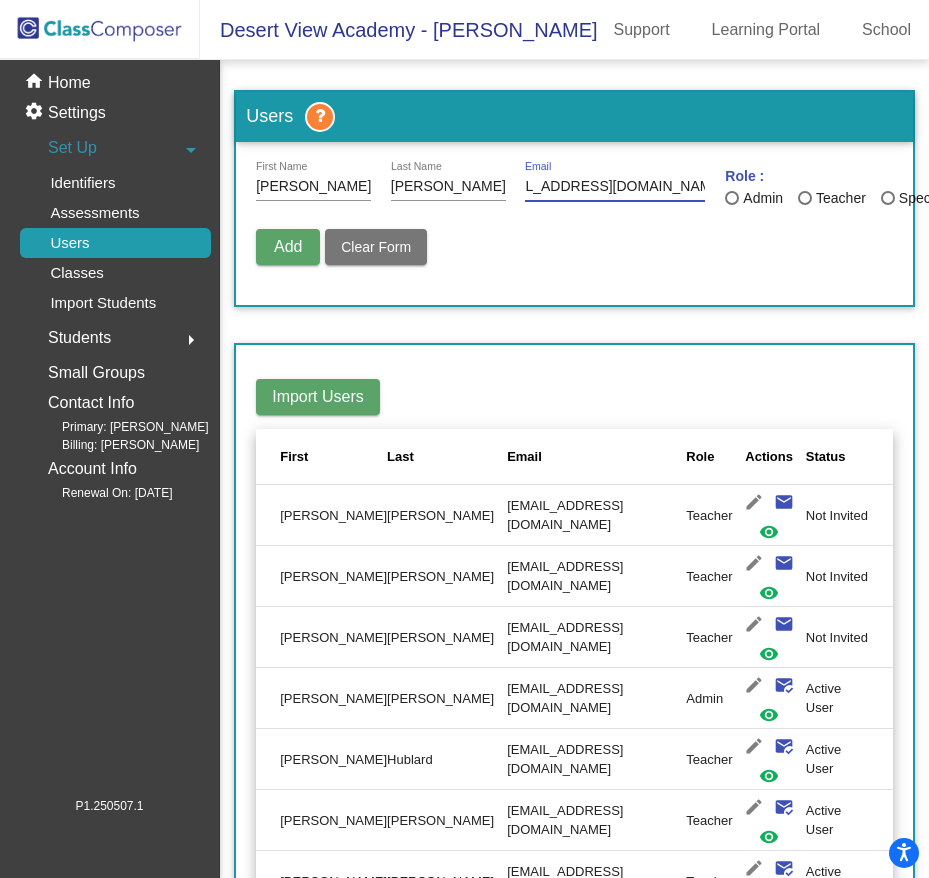 scroll, scrollTop: 0, scrollLeft: 50, axis: horizontal 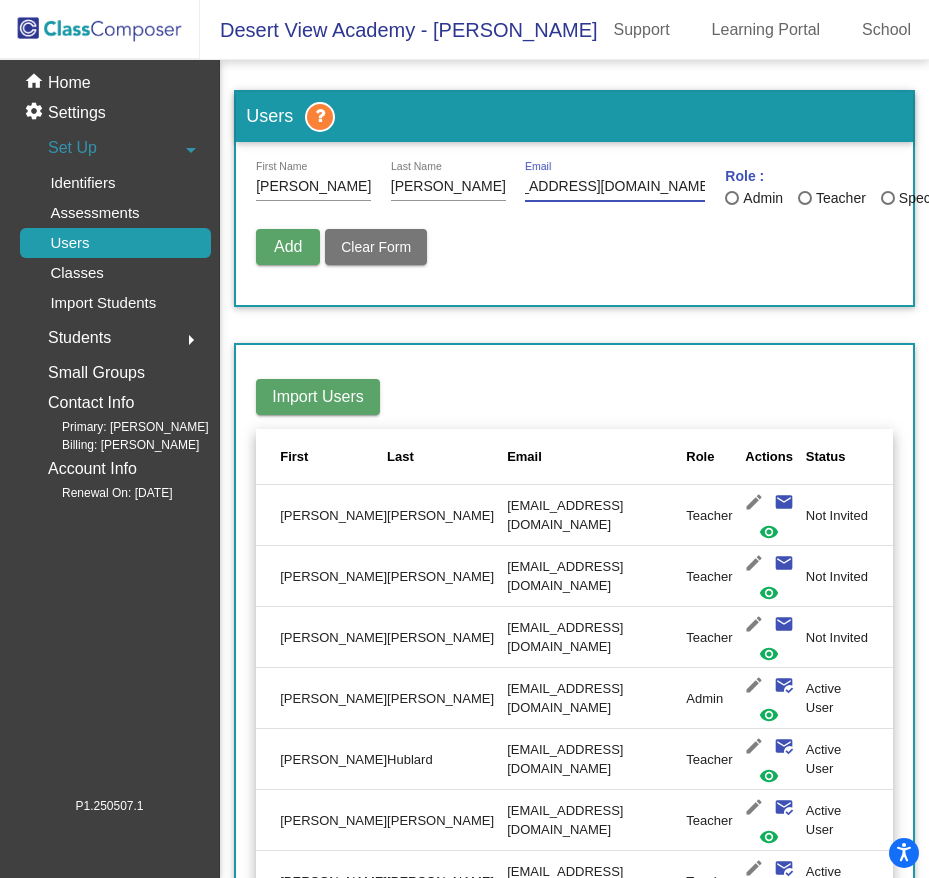 type on "[EMAIL_ADDRESS][DOMAIN_NAME]" 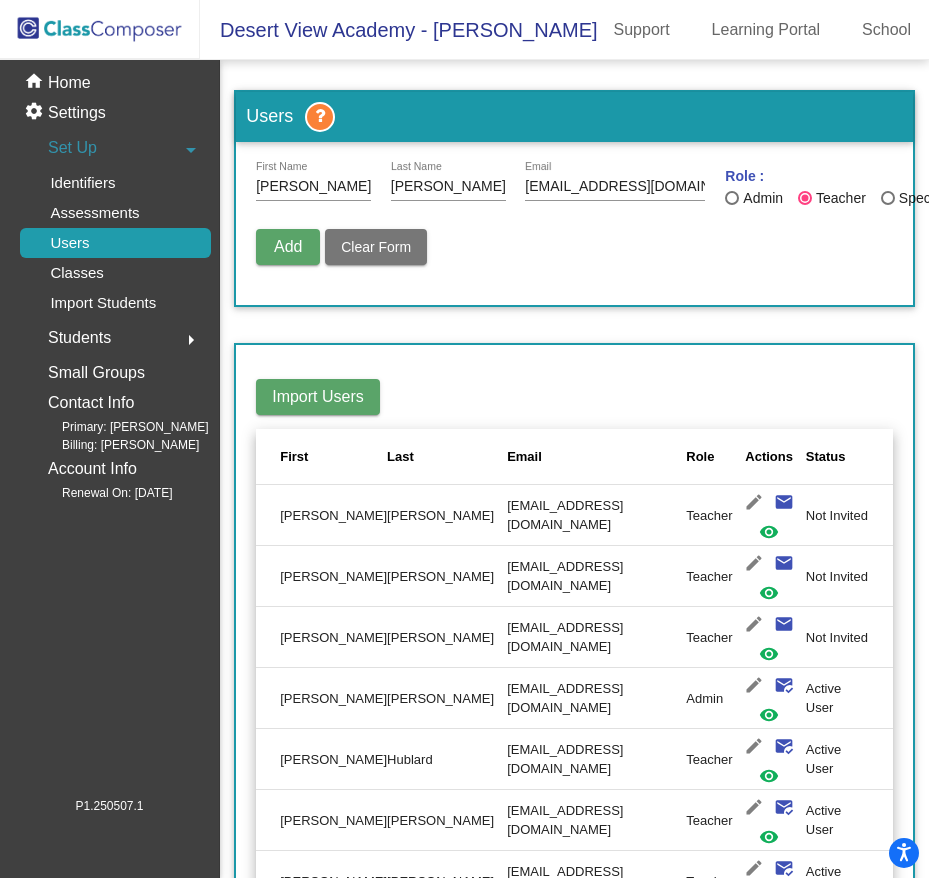 click on "Add" at bounding box center [288, 246] 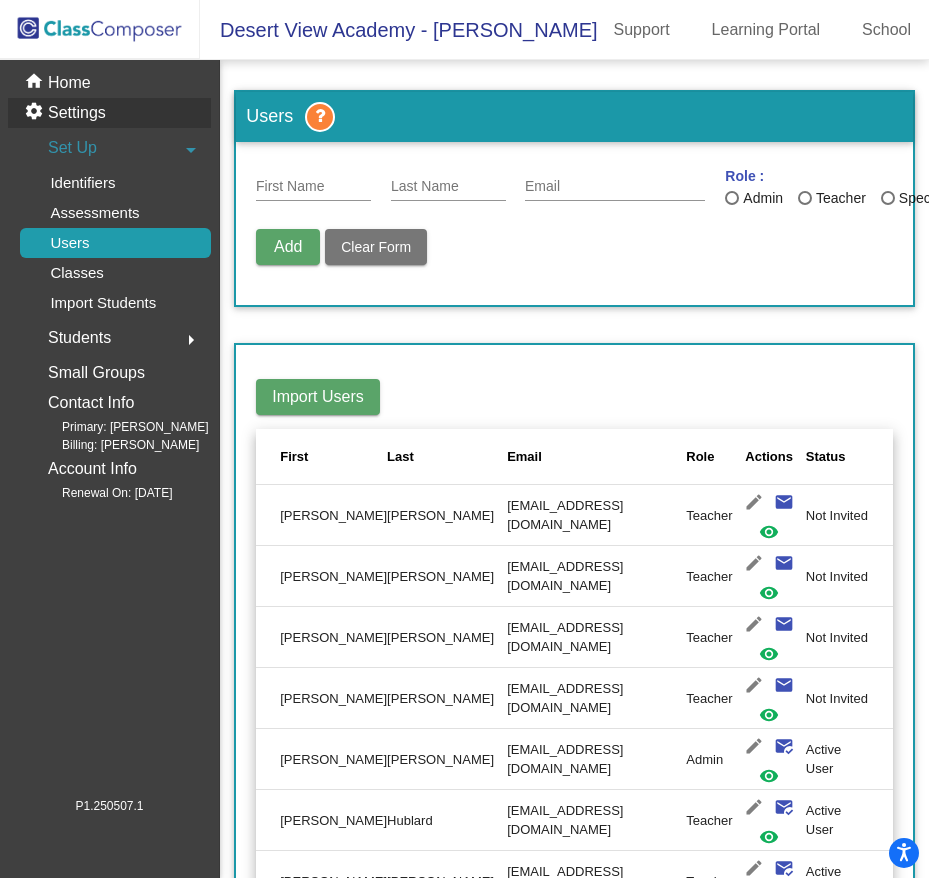 click on "Settings" 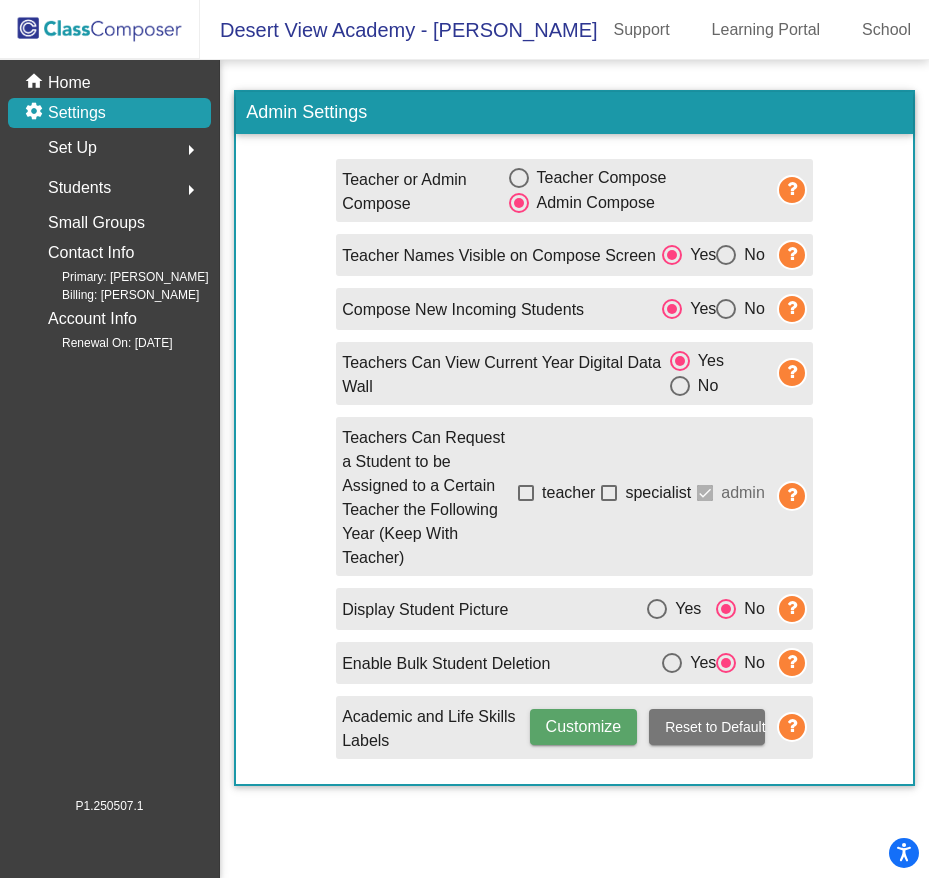 click on "Set Up  arrow_right" 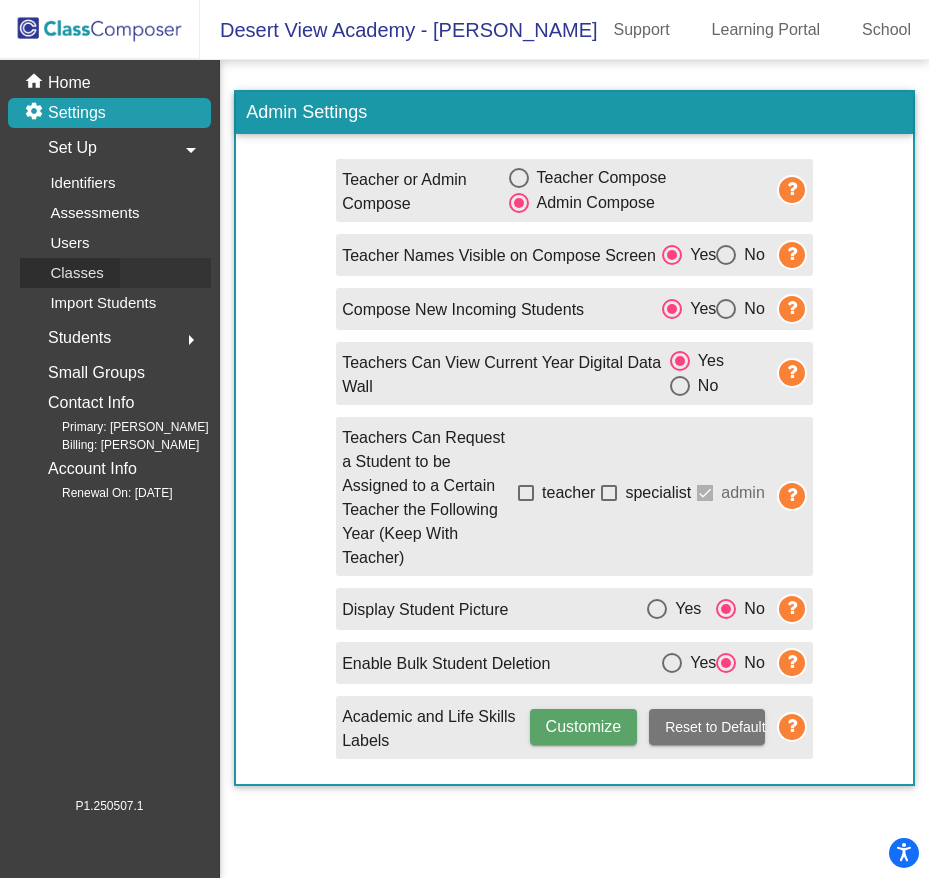 click on "Classes" 